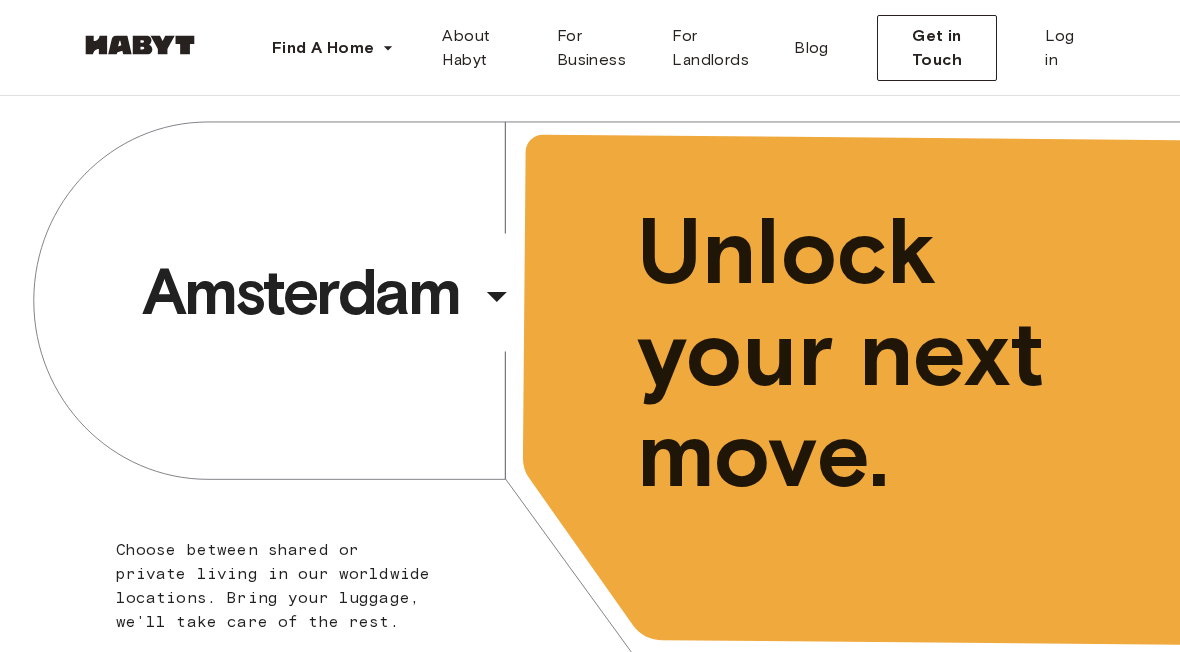 scroll, scrollTop: 0, scrollLeft: 0, axis: both 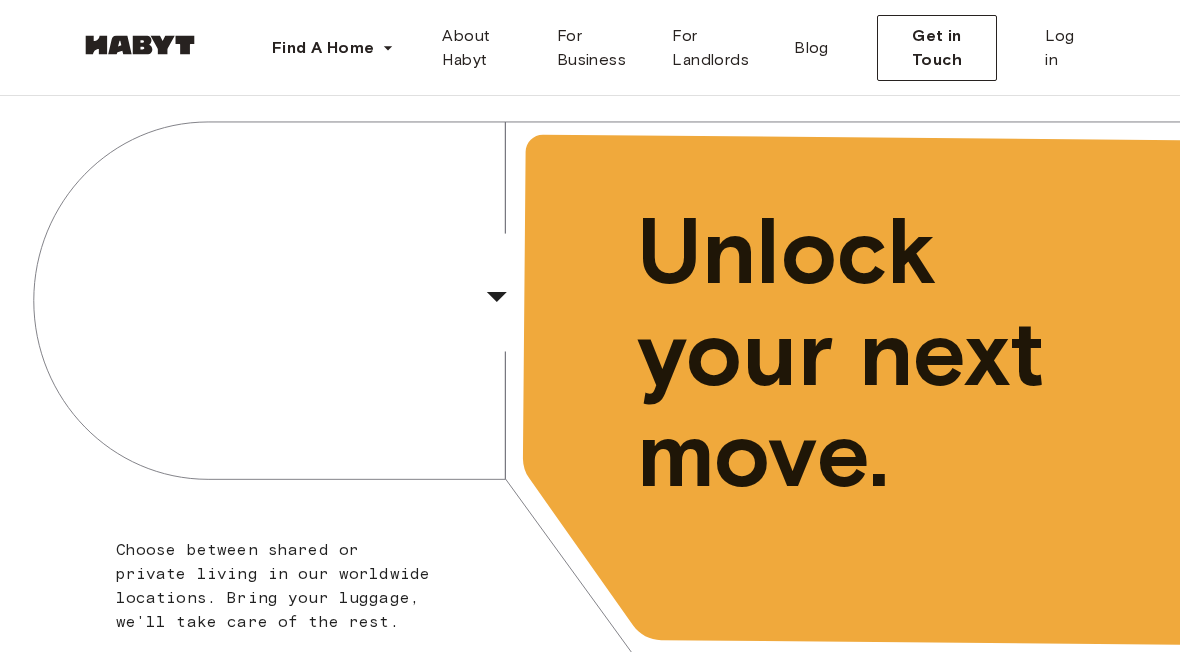 click on "​" at bounding box center [523, 312] 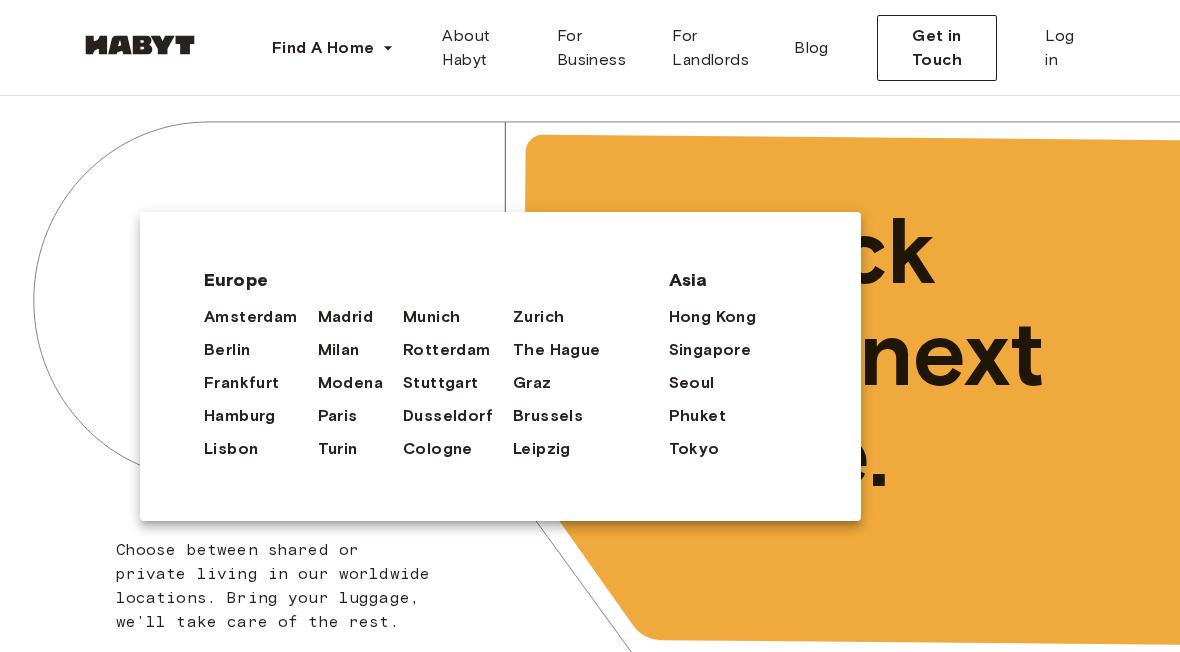 click on "Singapore" at bounding box center [723, 349] 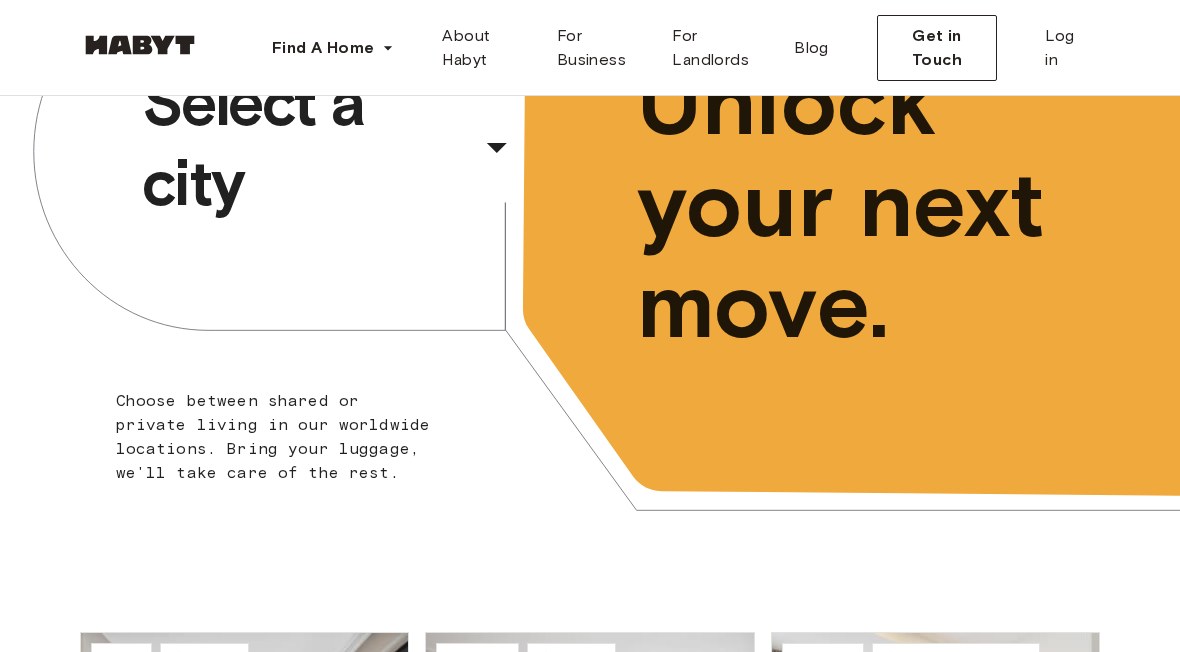 scroll, scrollTop: 0, scrollLeft: 0, axis: both 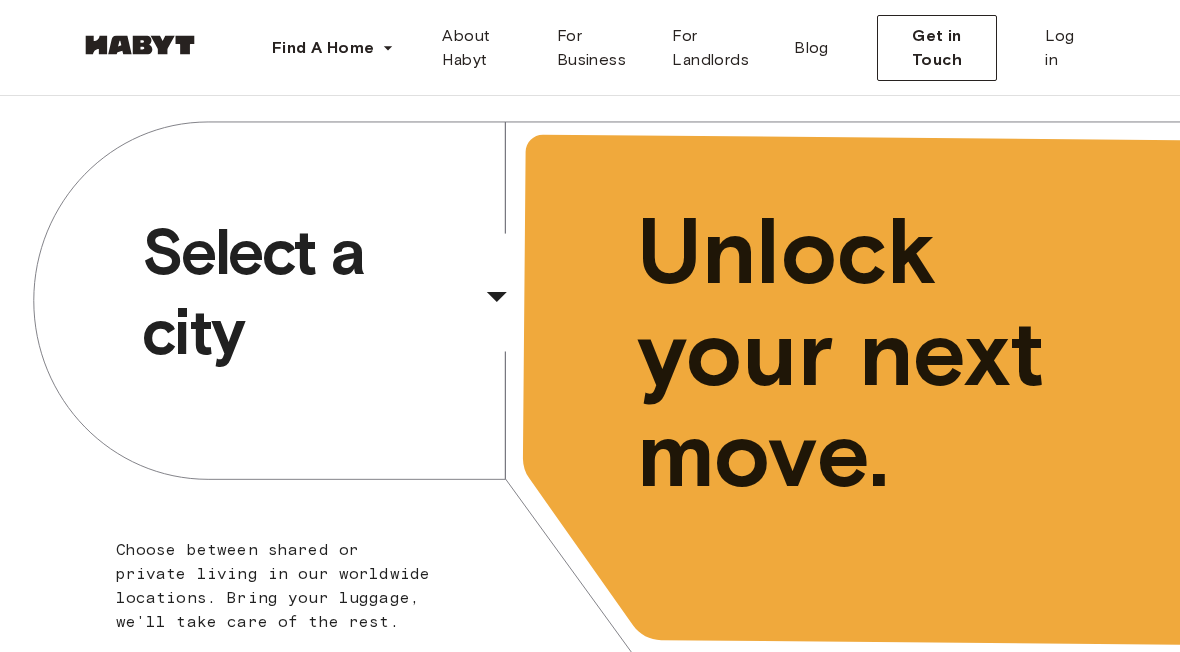 click on "​" at bounding box center (523, 312) 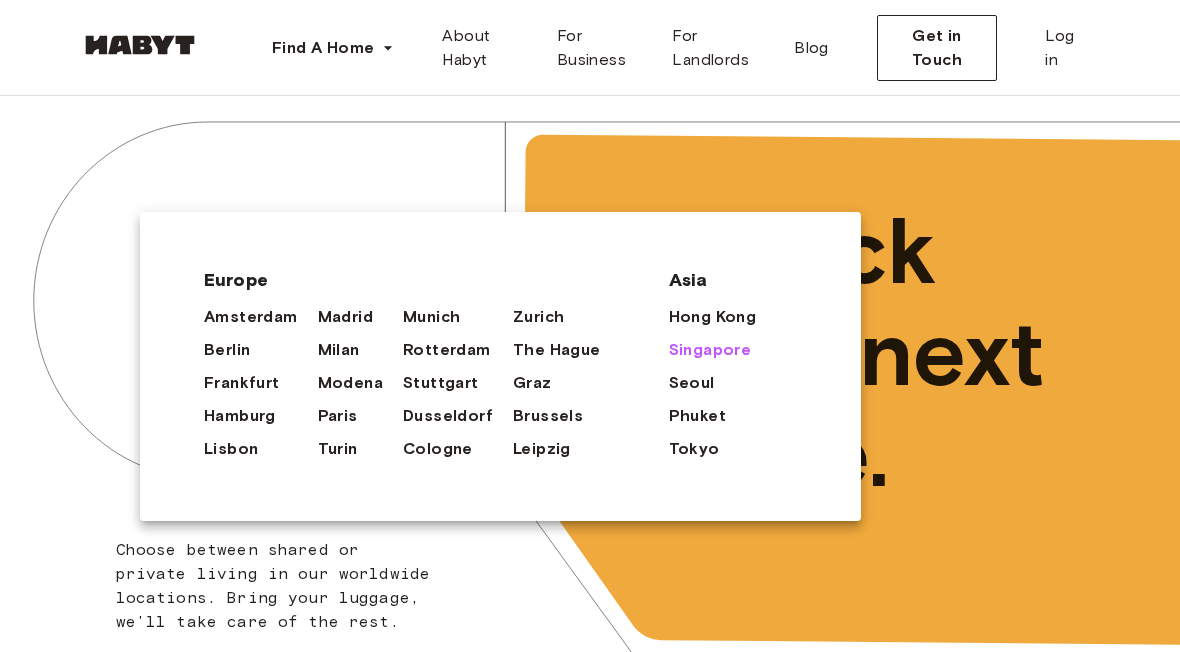 click on "Singapore" at bounding box center [710, 350] 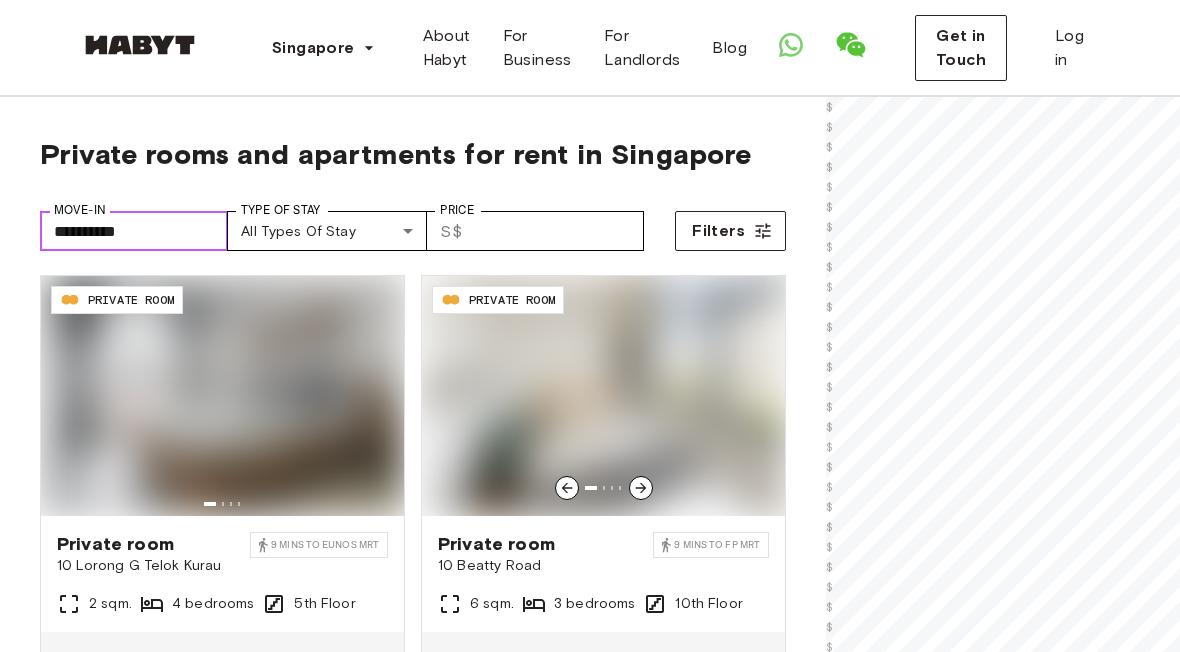 click on "**********" at bounding box center (134, 231) 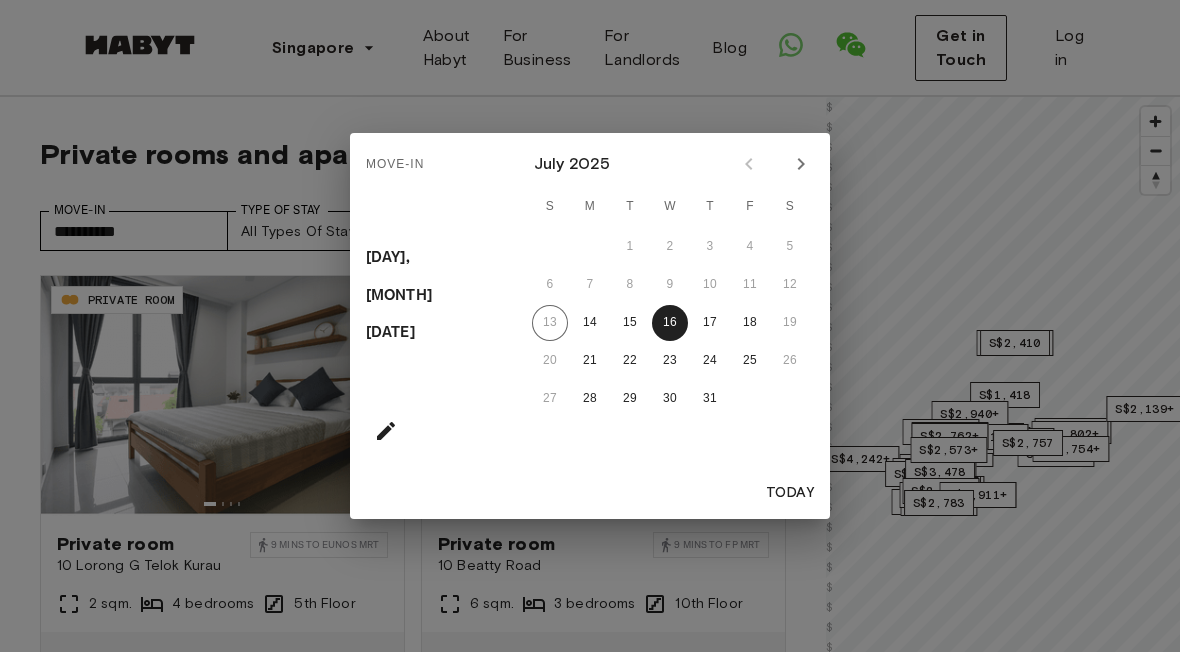 click at bounding box center [801, 164] 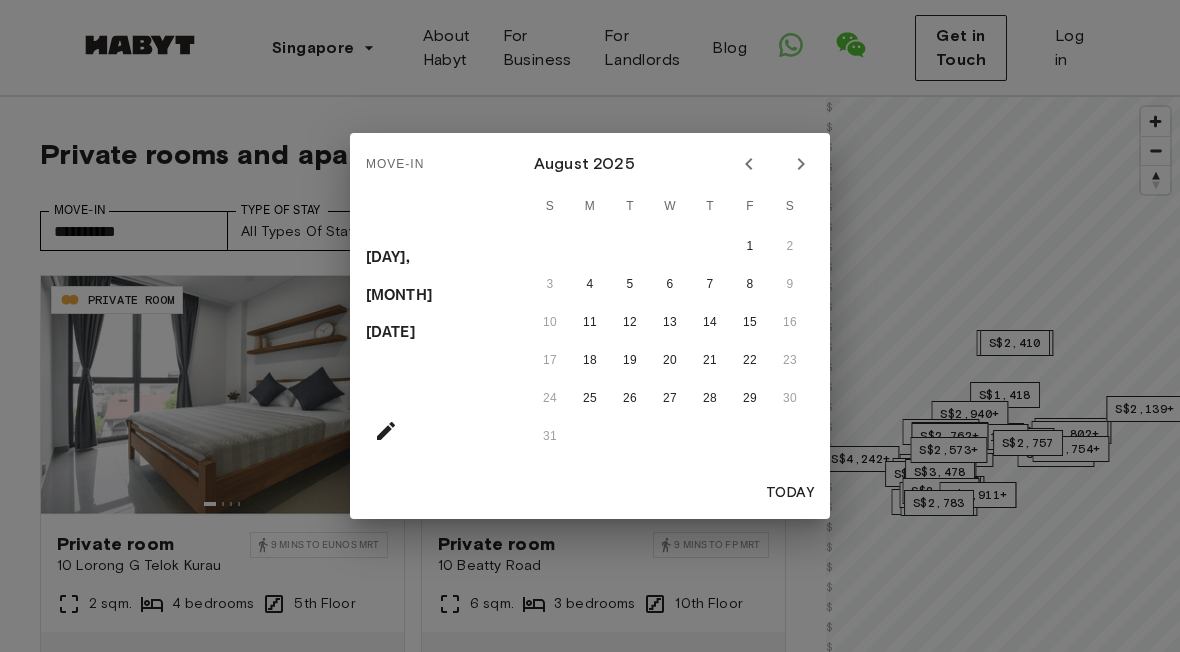click on "25" at bounding box center (590, 399) 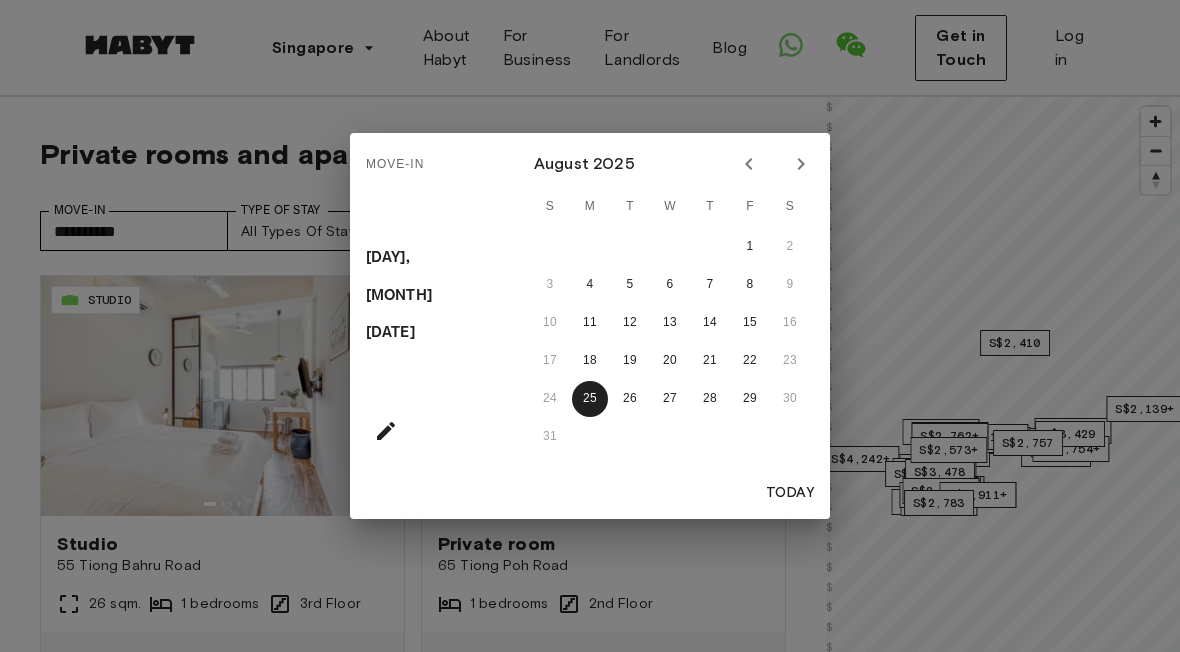 click on "Move-In [DAY], [MONTH] [DAY] [MONTH] [YEAR] S M T W T F S 1 2 3 4 5 6 7 8 9 10 11 12 13 14 15 16 17 18 19 20 21 22 23 24 25 26 27 28 29 30 31 [TODAY]" at bounding box center [590, 326] 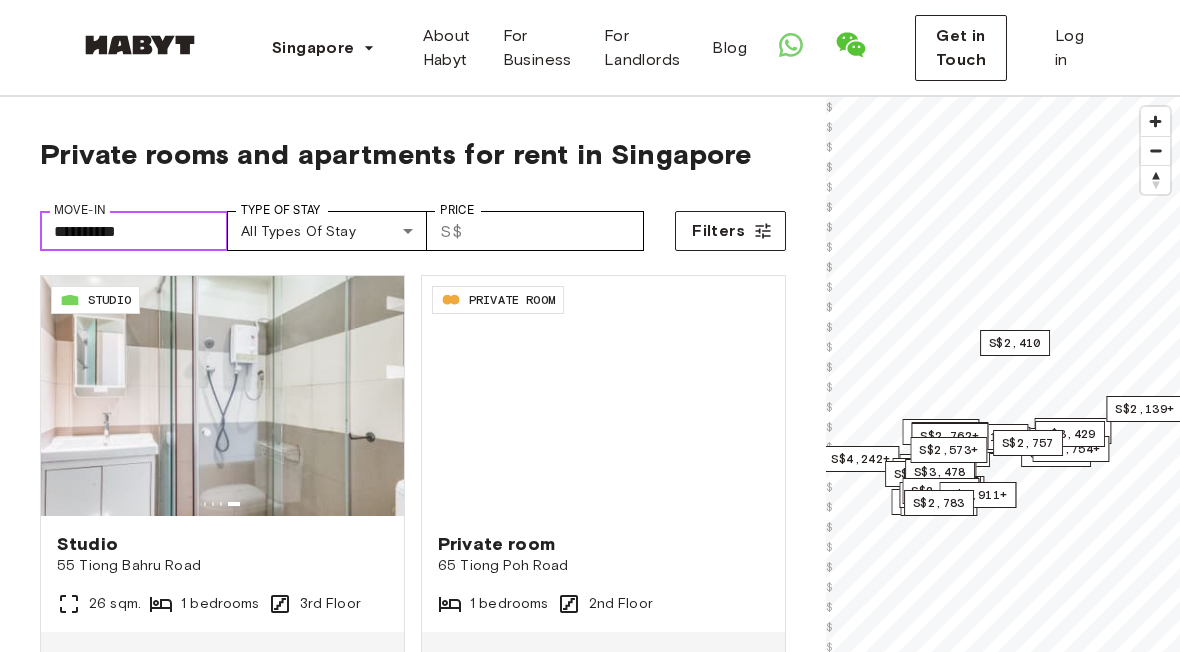 scroll, scrollTop: 0, scrollLeft: 0, axis: both 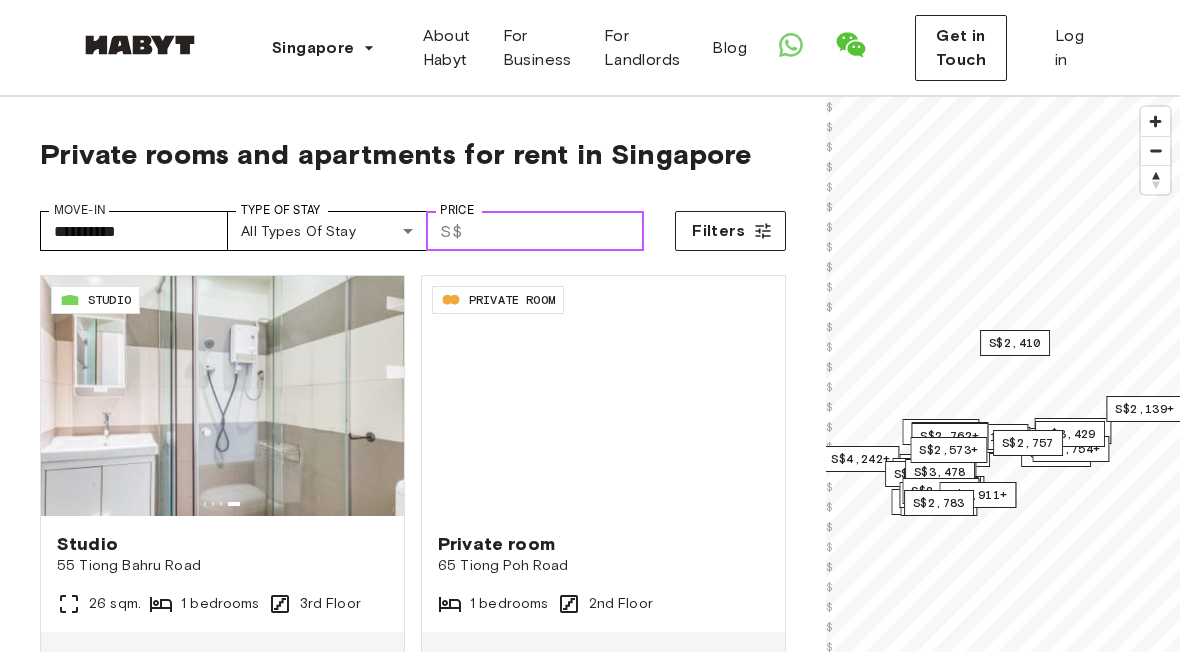 click on "Price" at bounding box center [557, 231] 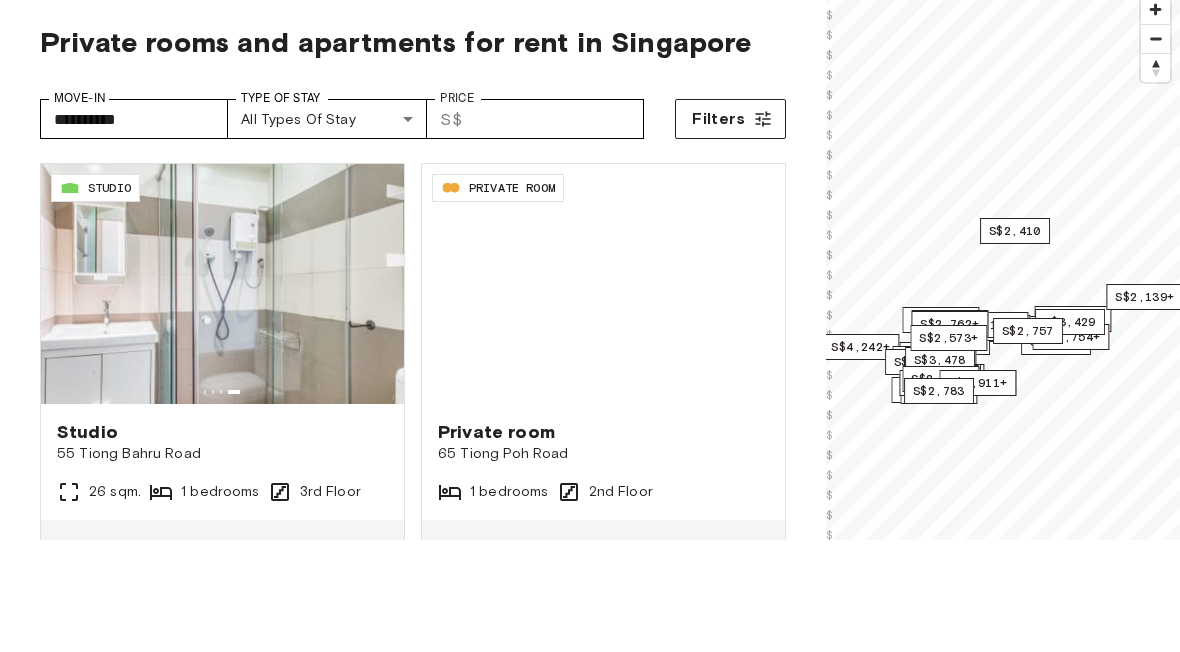 scroll, scrollTop: 112, scrollLeft: 0, axis: vertical 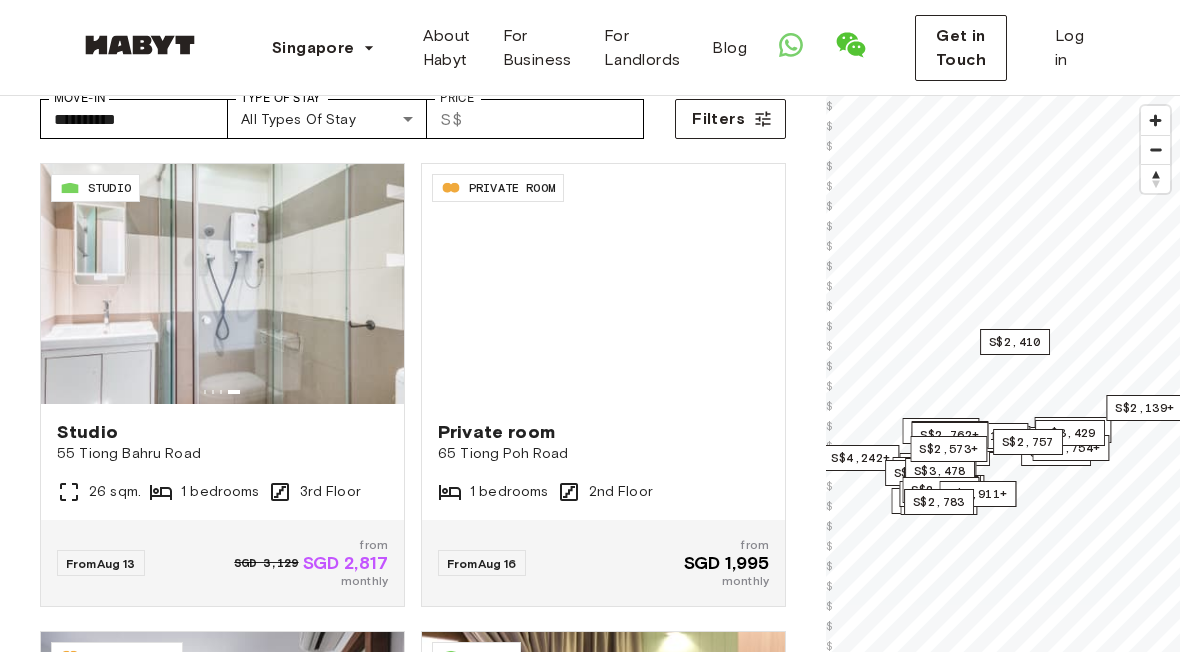 click on "Filters" at bounding box center (730, 119) 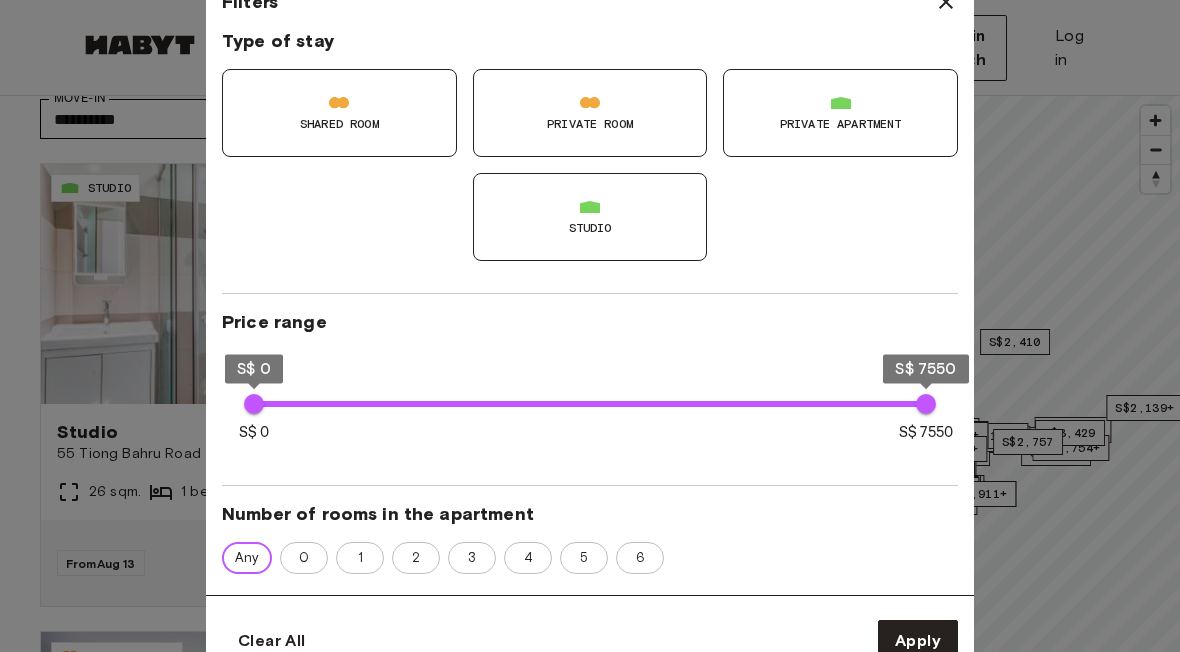scroll, scrollTop: 157, scrollLeft: 0, axis: vertical 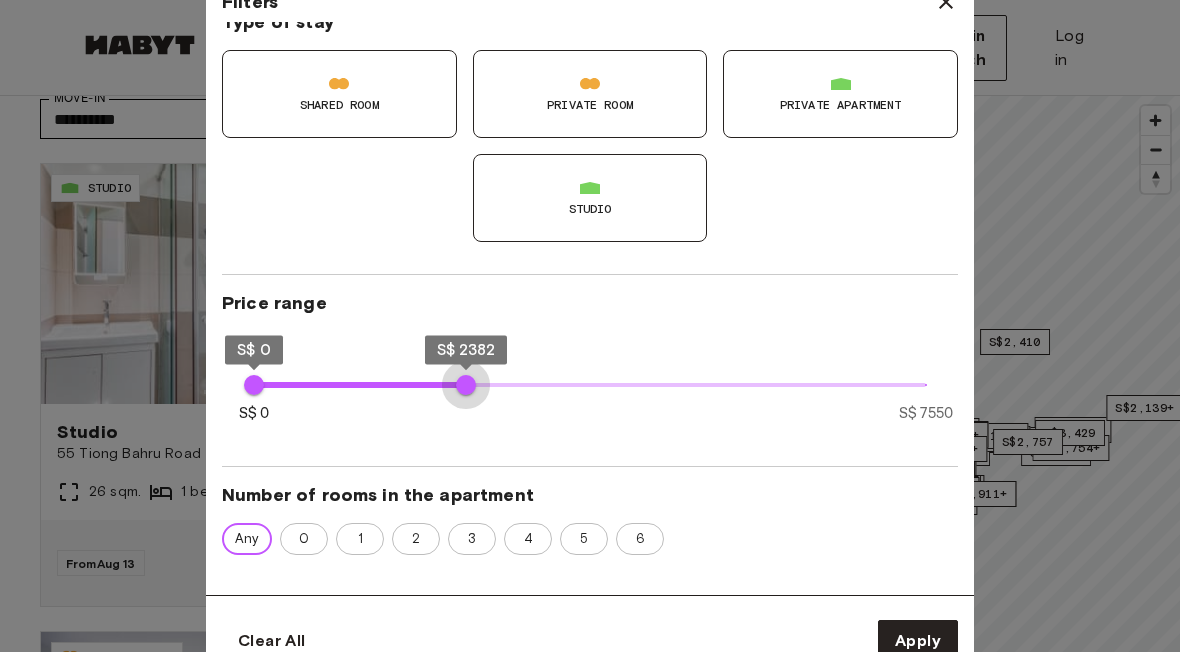type on "****" 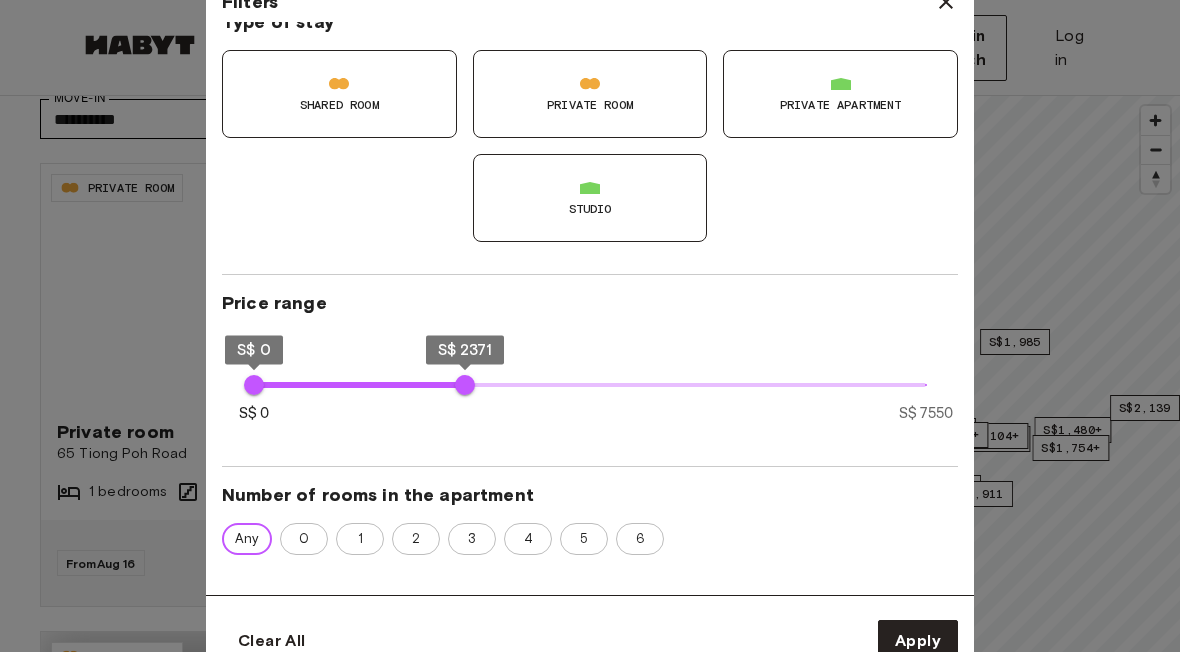 type on "****" 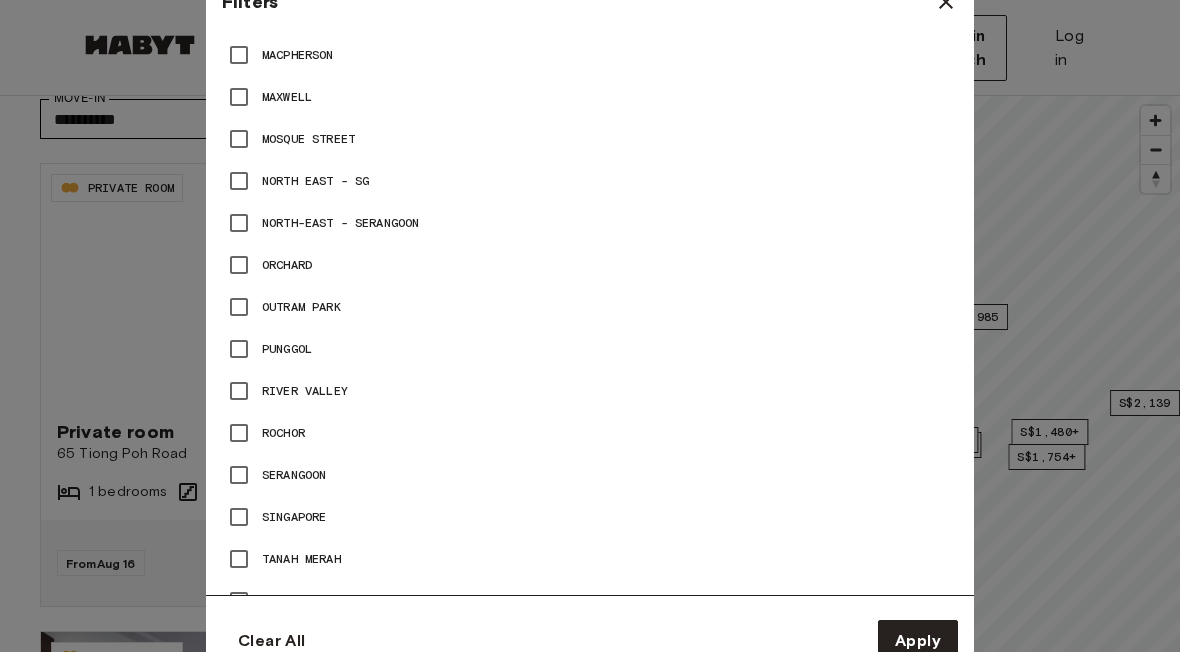 scroll, scrollTop: 2351, scrollLeft: 0, axis: vertical 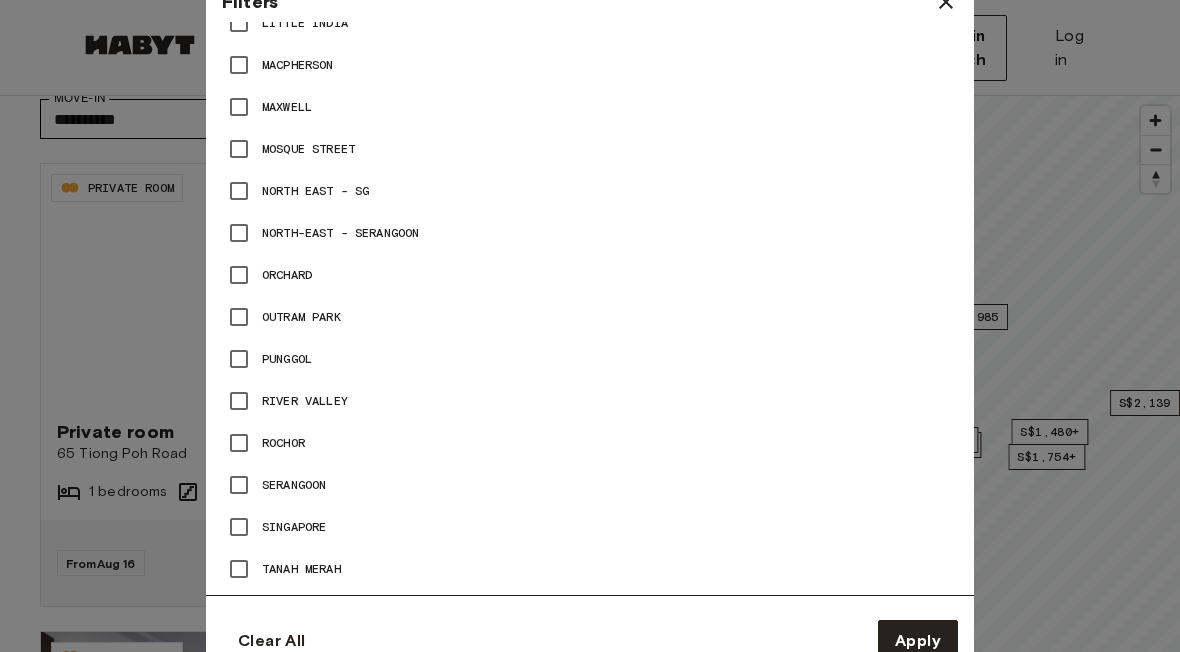 click on "Apply" at bounding box center (918, 641) 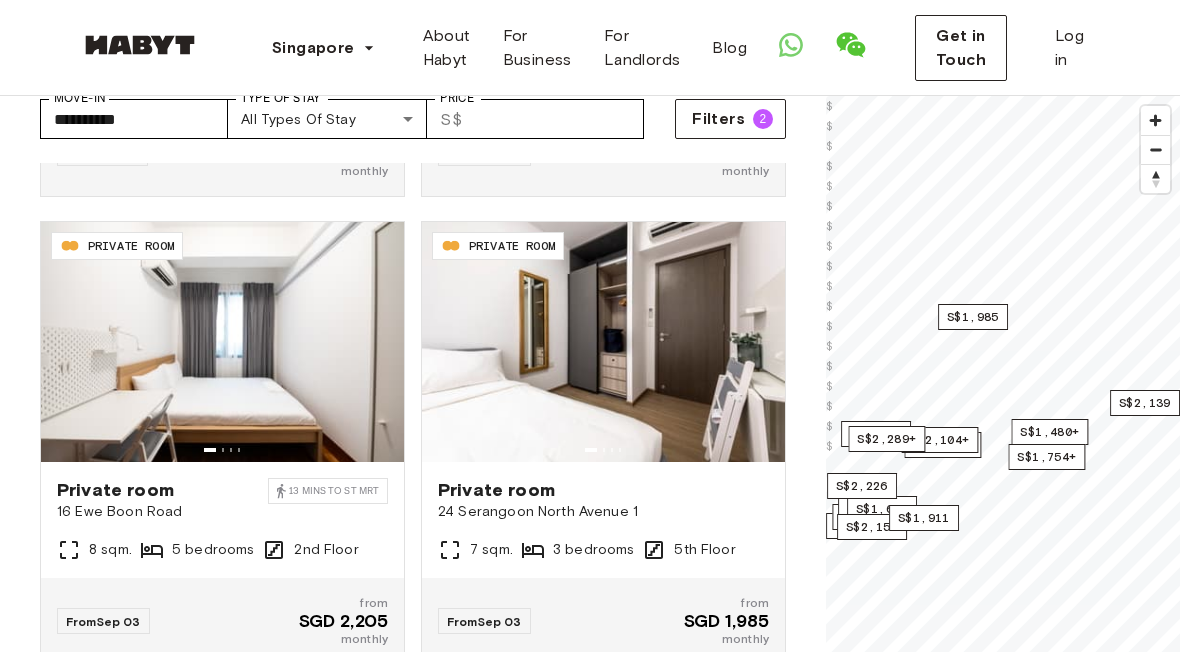 scroll, scrollTop: 872, scrollLeft: 0, axis: vertical 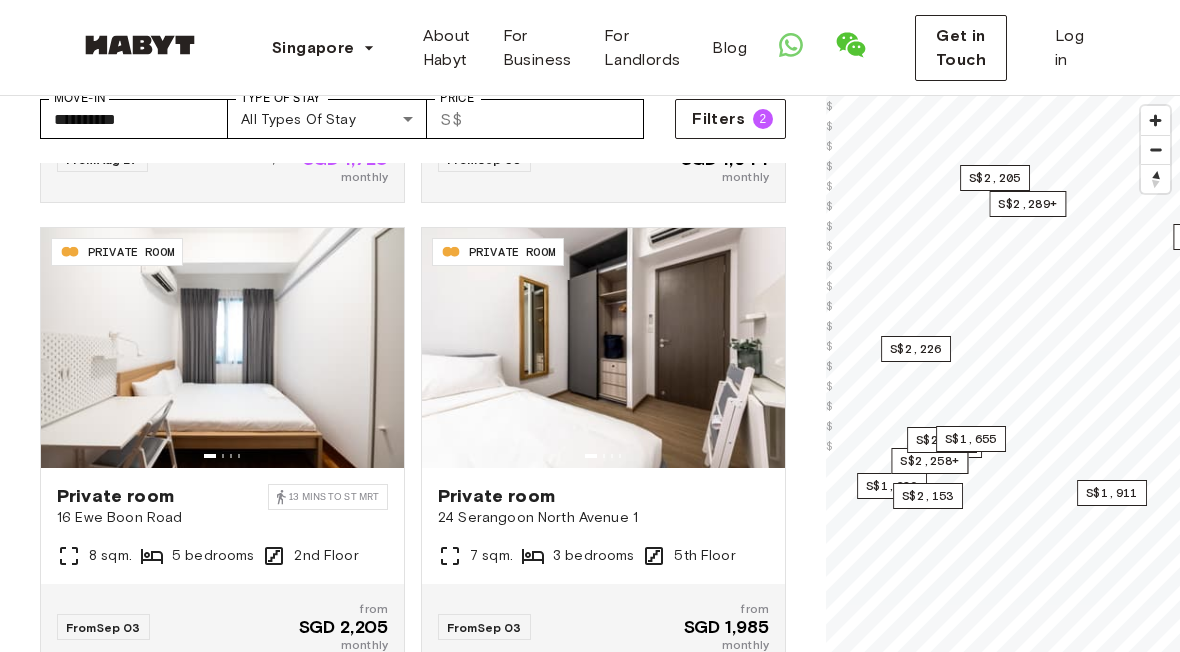 click on "S$2,226" at bounding box center [916, 349] 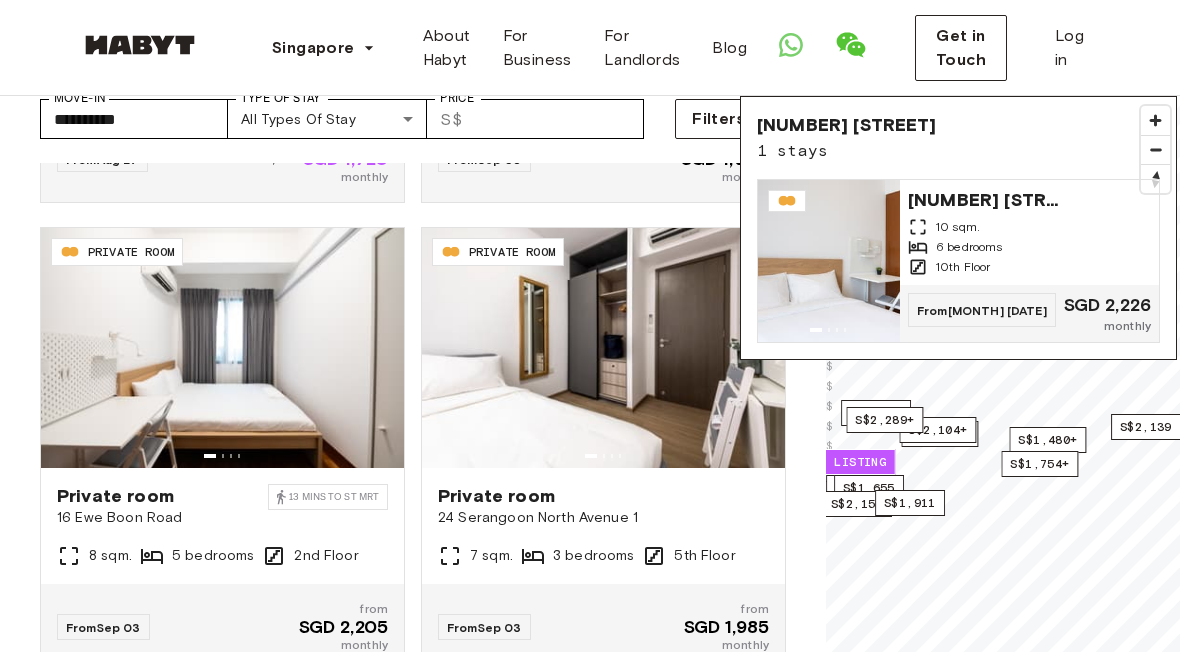 click on "S$1,480+" at bounding box center [1047, 440] 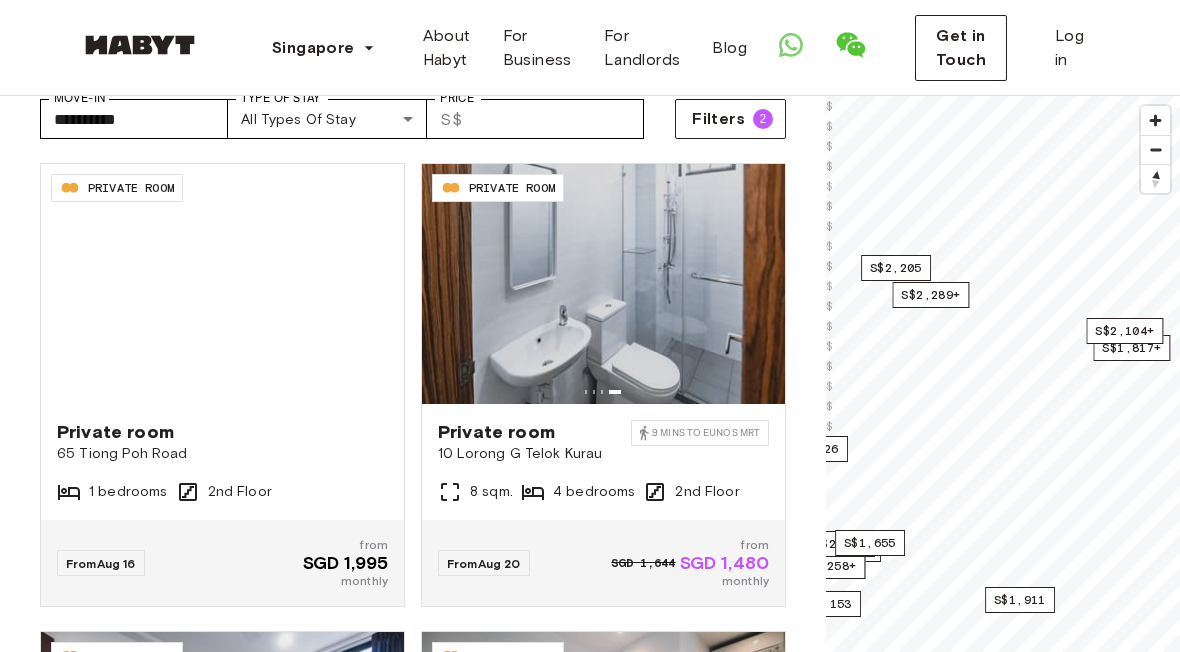 scroll, scrollTop: 0, scrollLeft: 0, axis: both 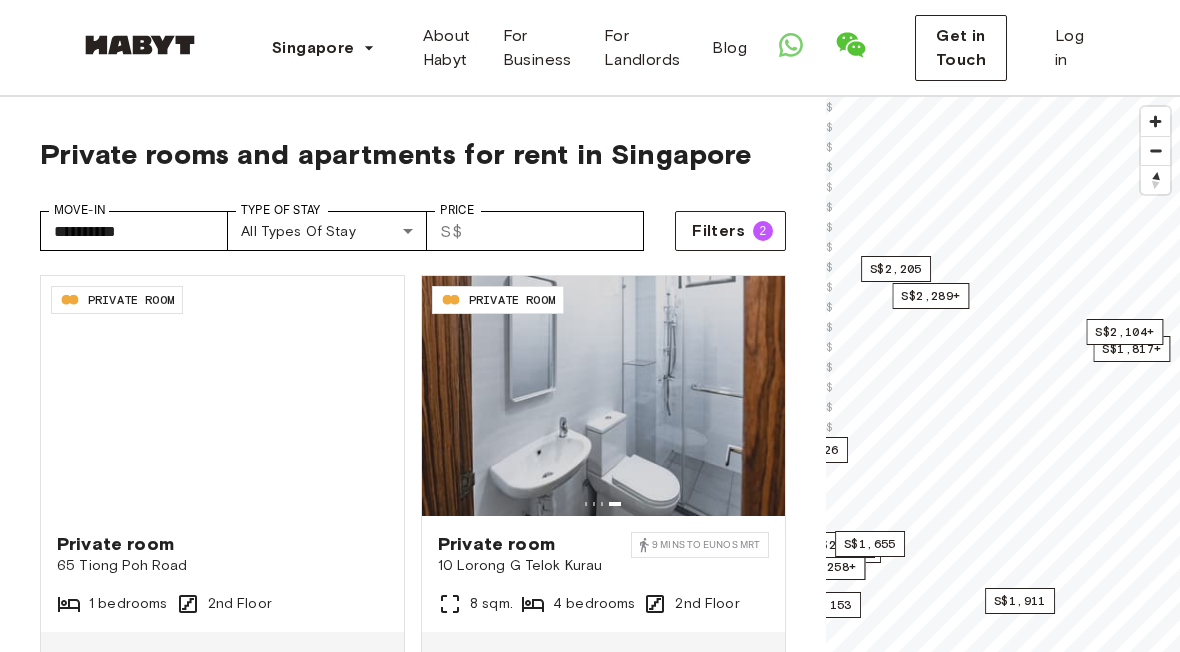 click on "Filters" at bounding box center [718, 231] 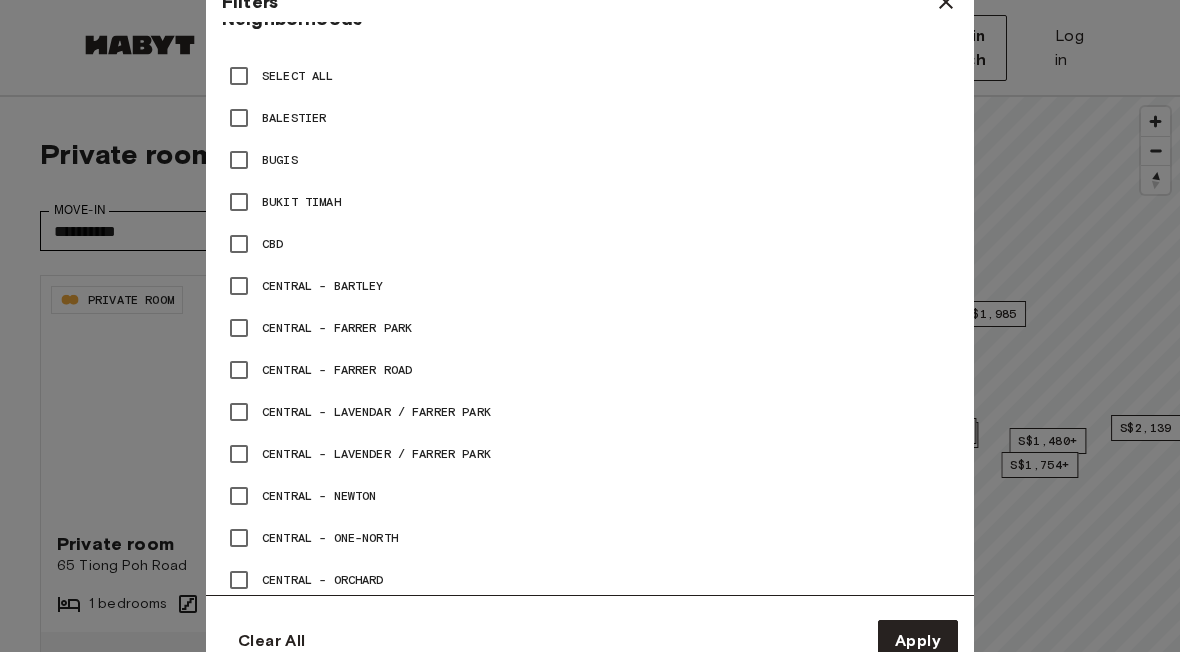 scroll, scrollTop: 983, scrollLeft: 0, axis: vertical 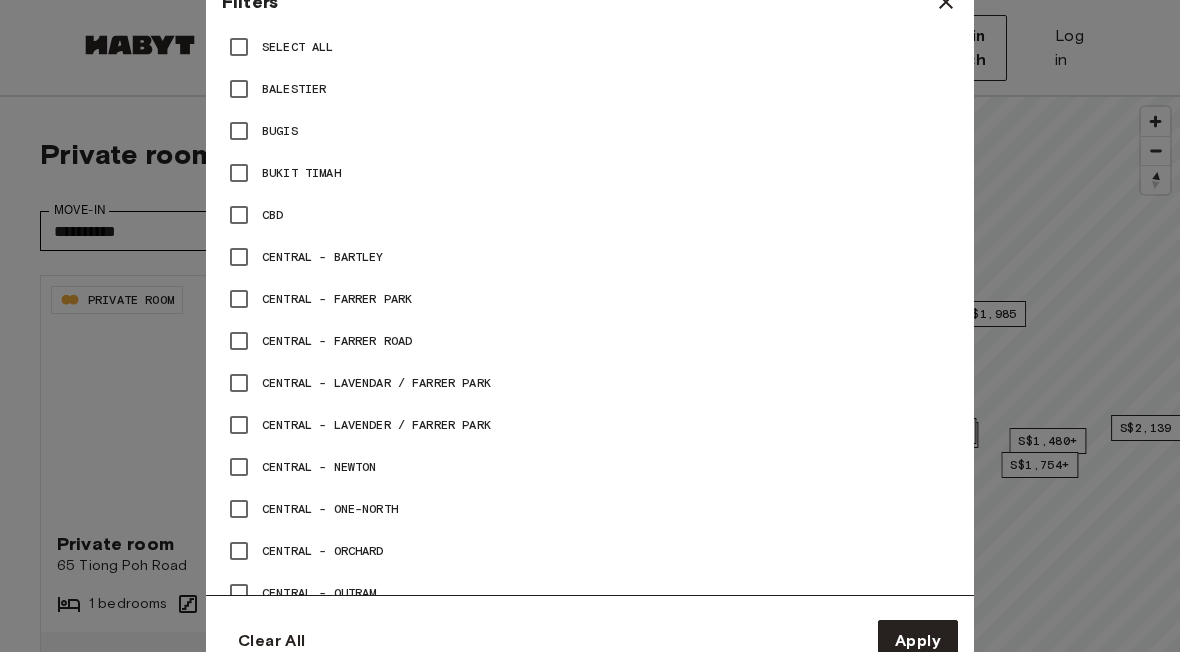 click on "CBD" at bounding box center (590, 215) 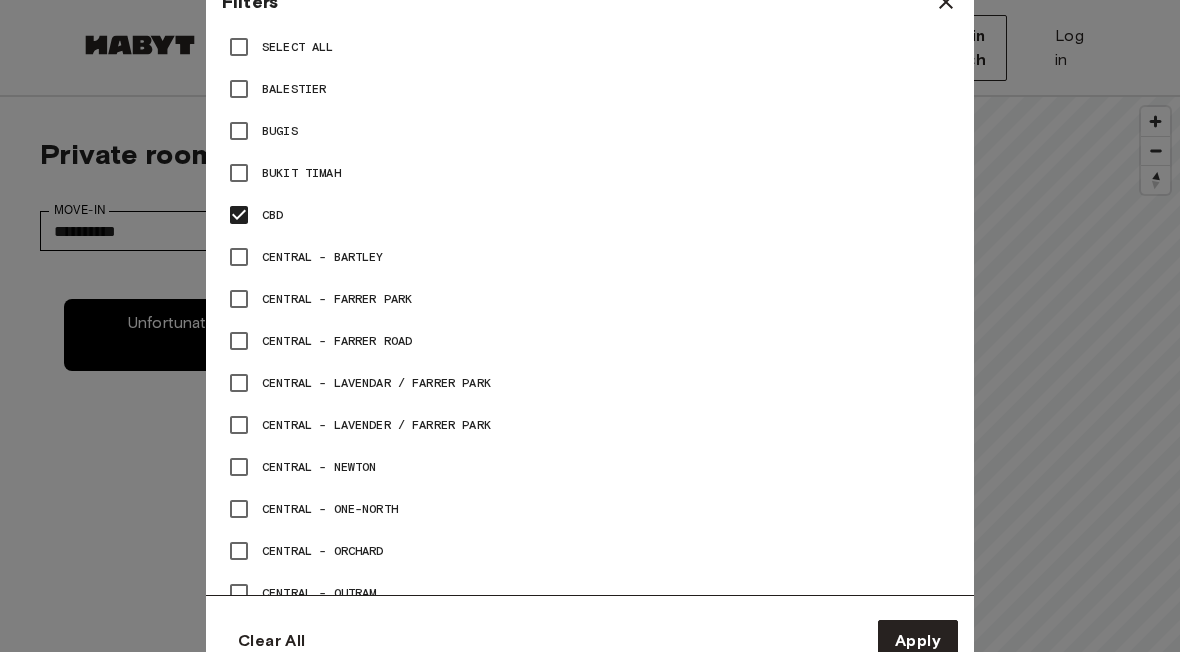 click on "Central - Farrer Park" at bounding box center (337, 299) 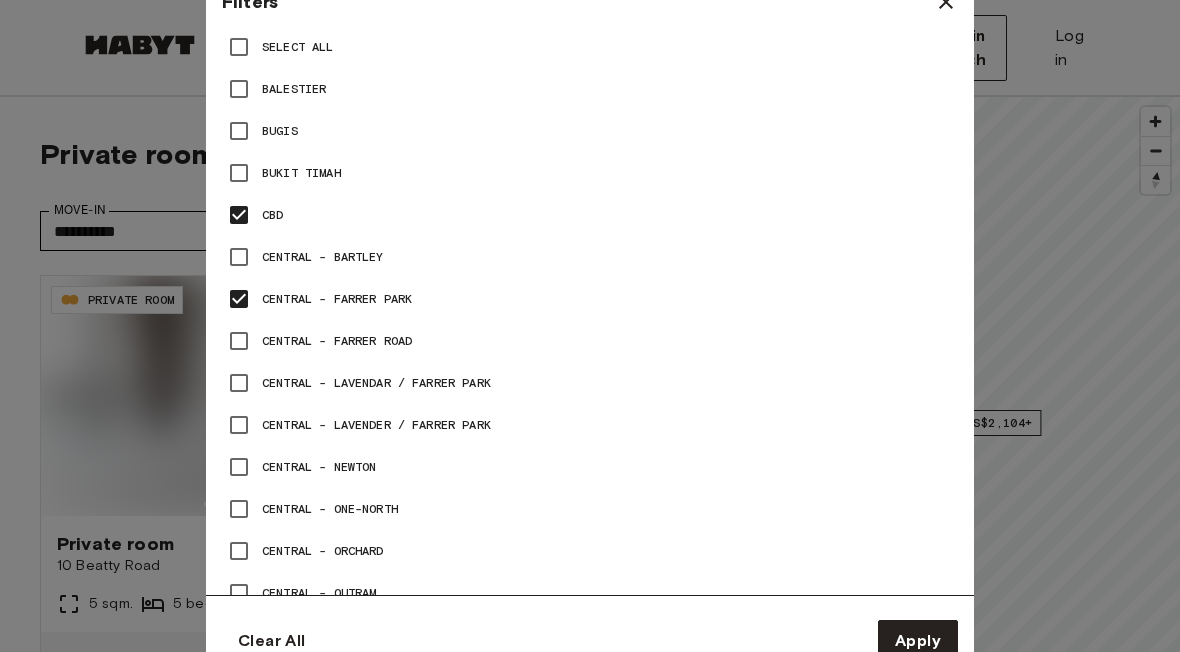 click on "Central - Farrer Road" at bounding box center [337, 341] 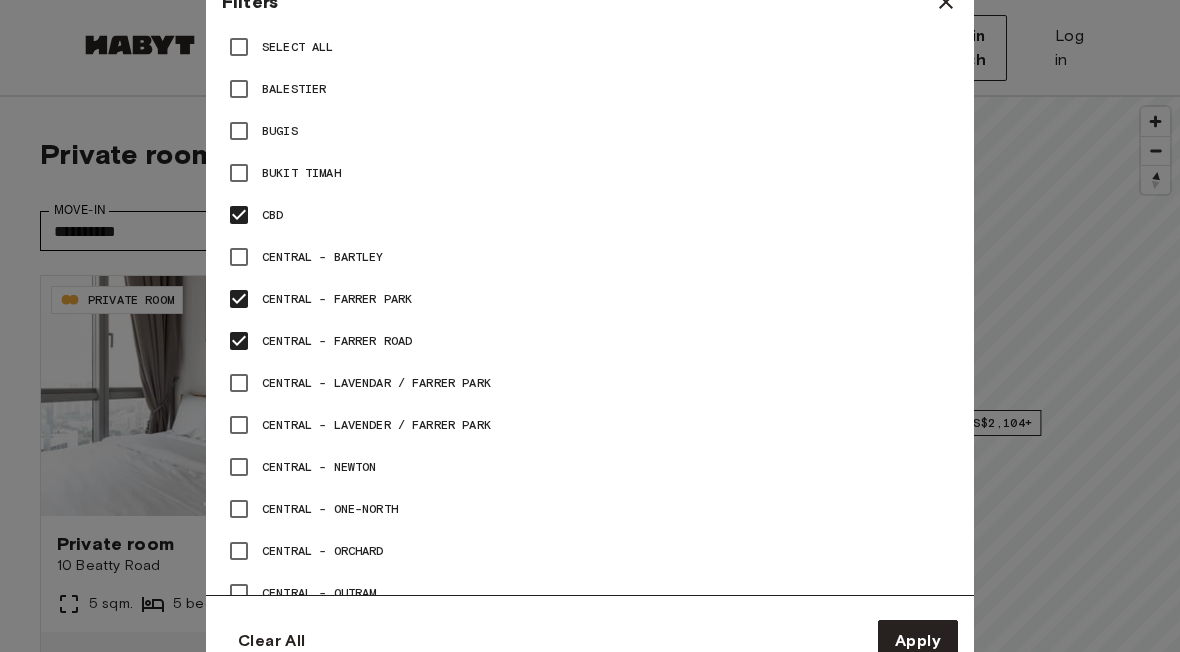 click on "Central - Lavendar / Farrer Park" at bounding box center [376, 383] 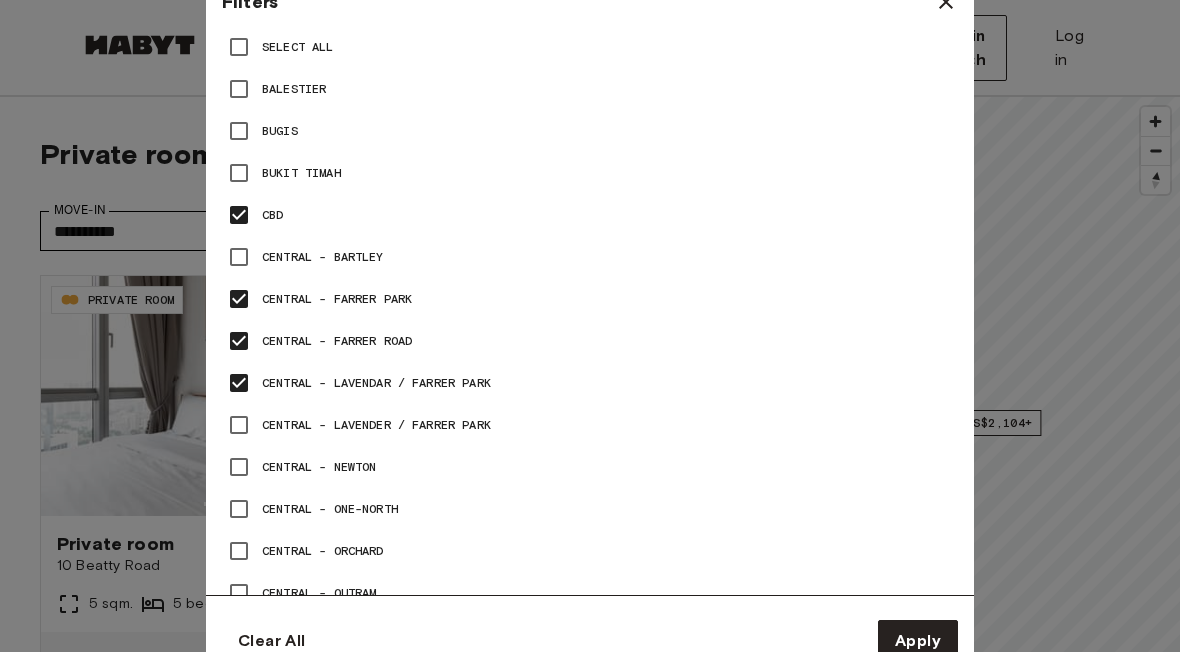 click on "Central - Lavender / Farrer Park" at bounding box center [590, 425] 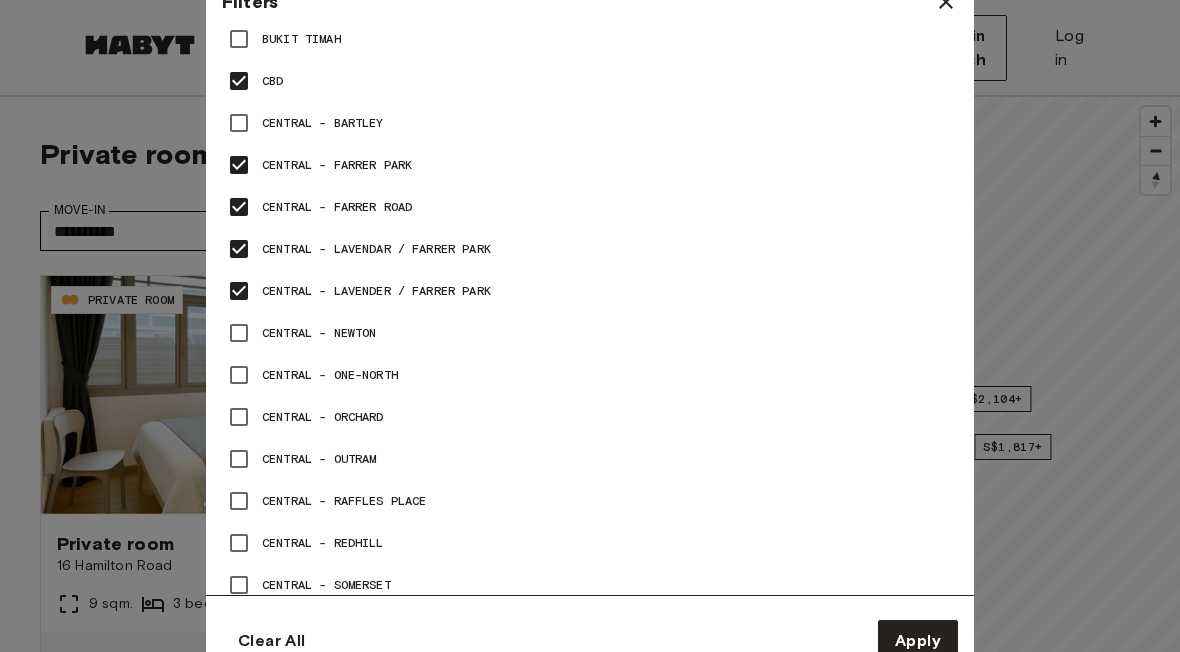 scroll, scrollTop: 1135, scrollLeft: 0, axis: vertical 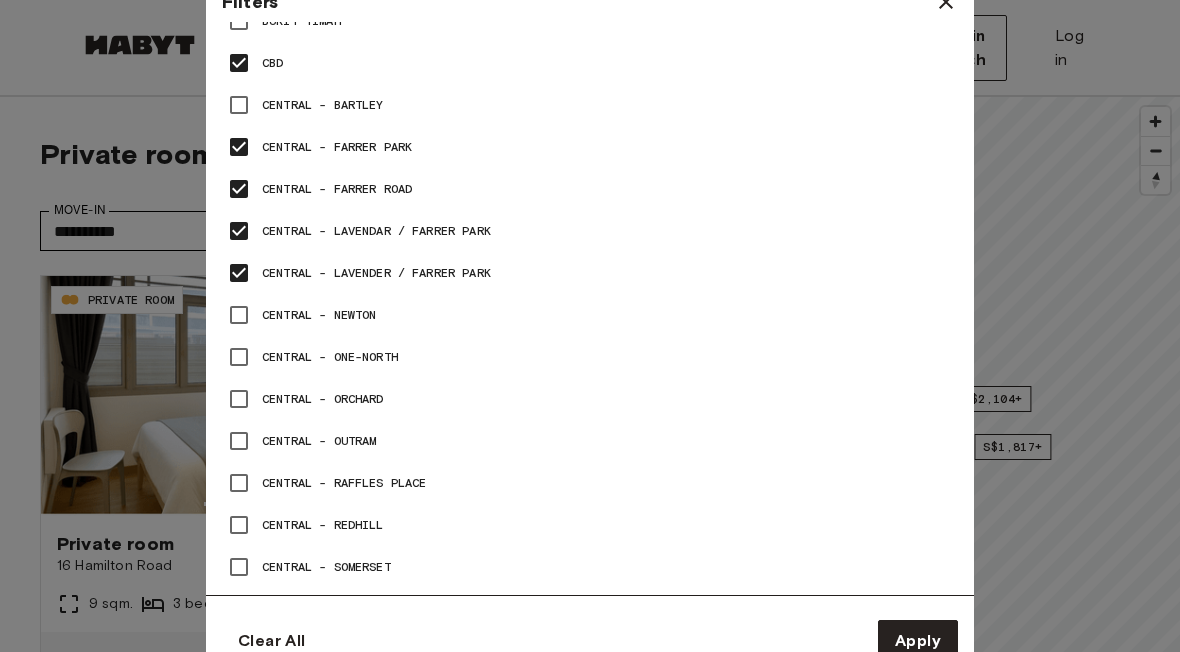 click on "Central - Orchard" at bounding box center [323, 399] 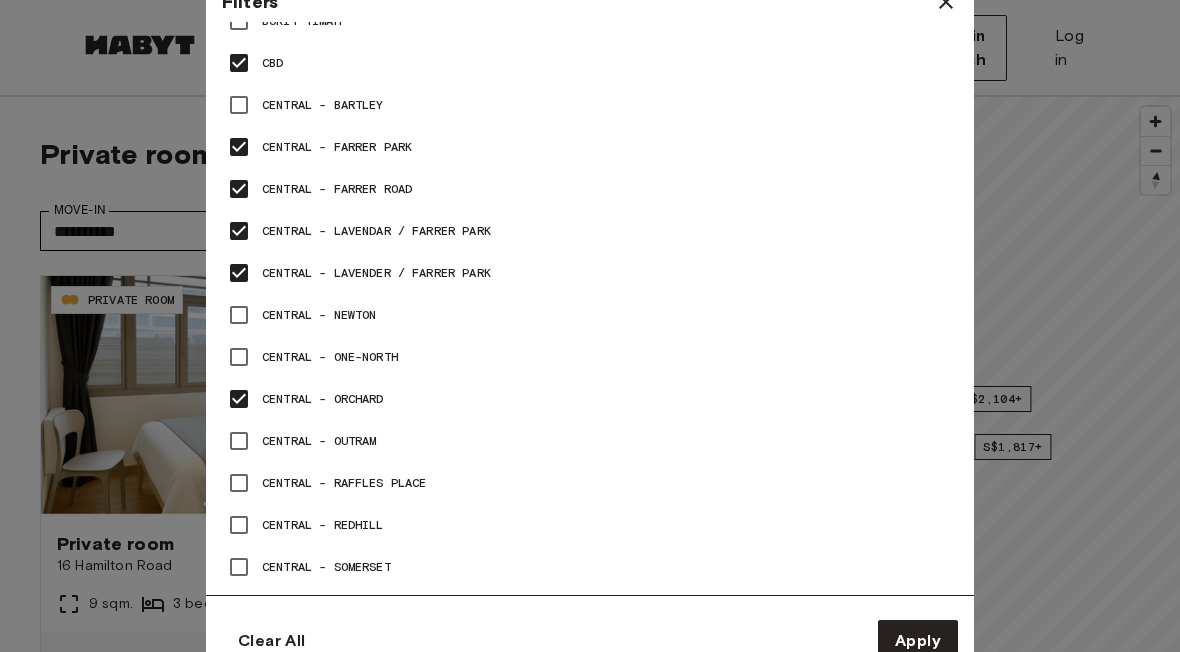 click on "Central - Outram" at bounding box center (319, 441) 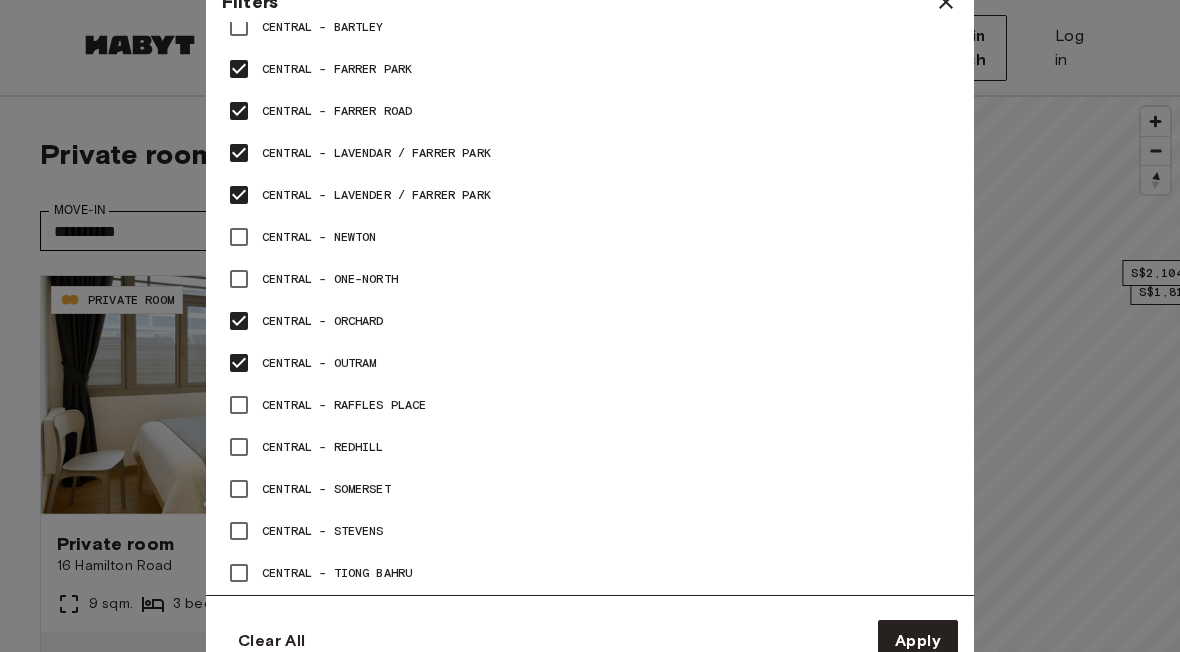scroll, scrollTop: 1228, scrollLeft: 0, axis: vertical 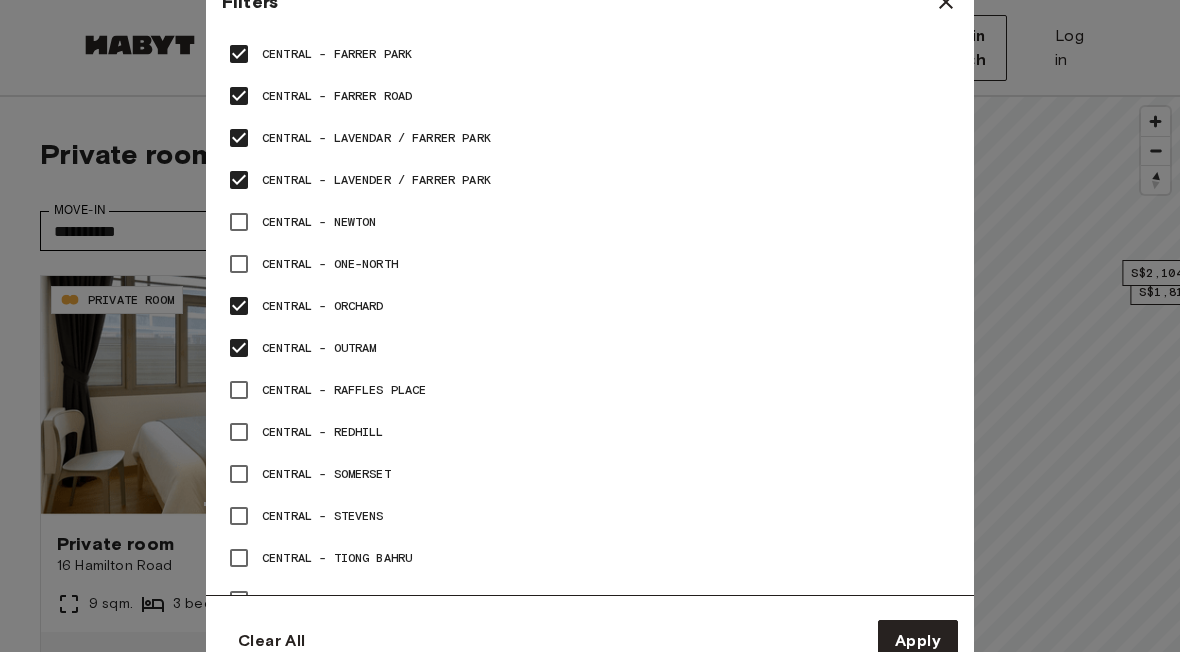 click on "Central - Raffles Place" at bounding box center (344, 390) 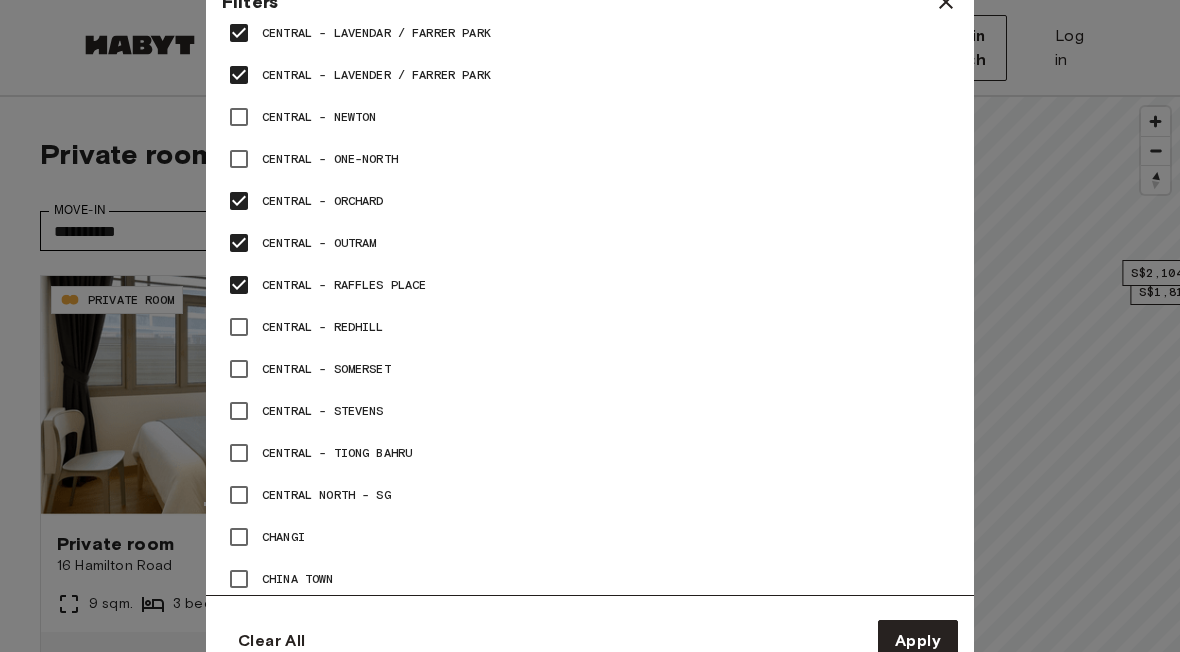 scroll, scrollTop: 1334, scrollLeft: 0, axis: vertical 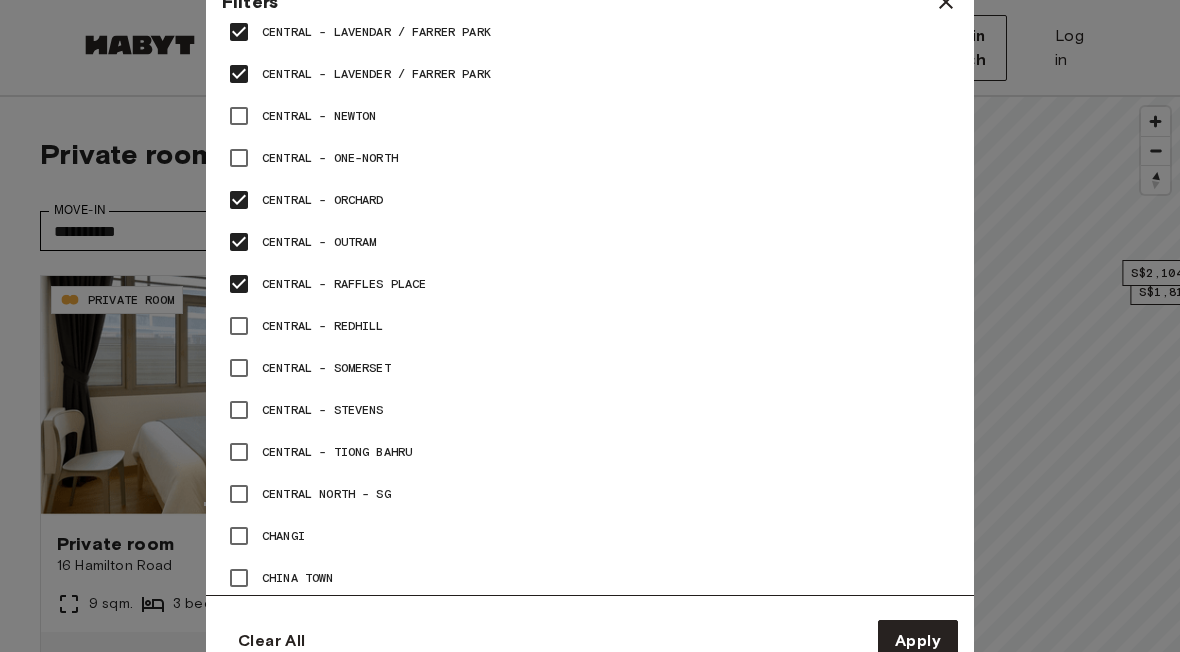 click on "Central - Somerset" at bounding box center (590, 368) 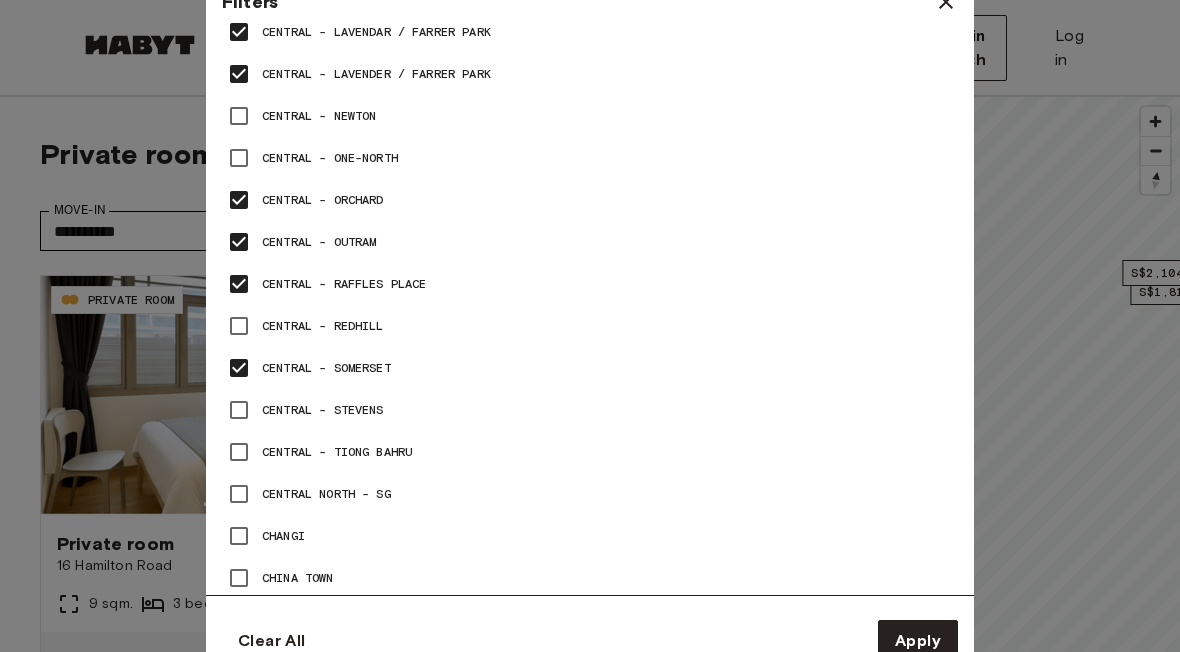 click on "Central - Tiong Bahru" at bounding box center [337, 452] 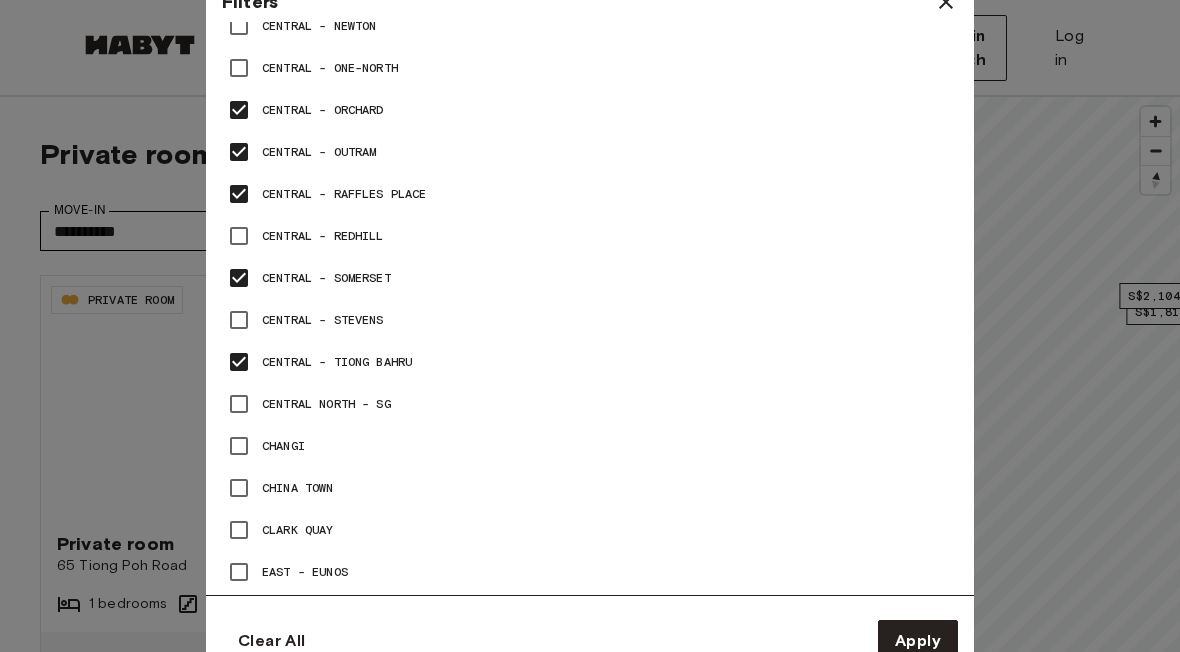 scroll, scrollTop: 1472, scrollLeft: 0, axis: vertical 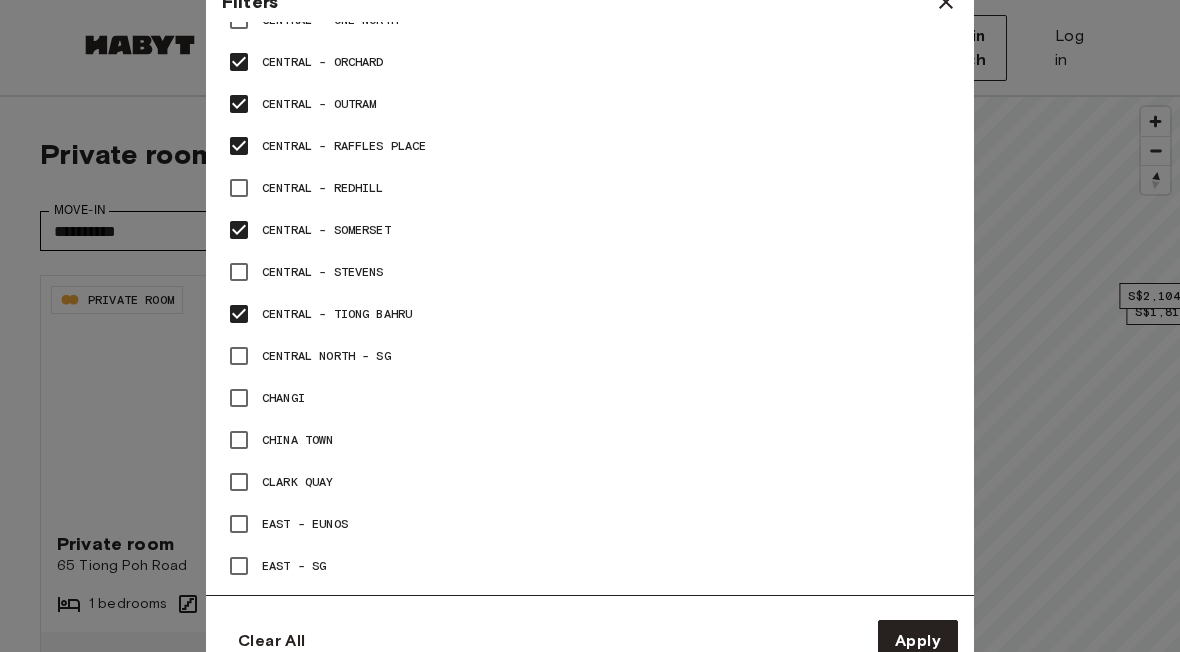 click on "China Town" at bounding box center (590, 440) 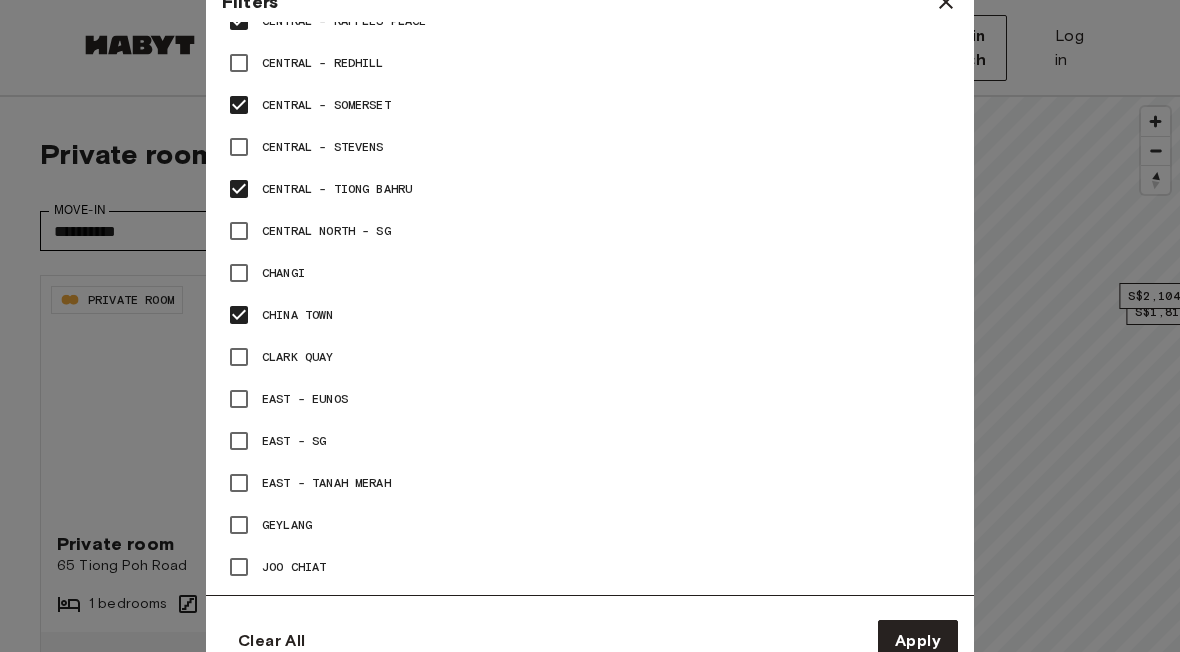 scroll, scrollTop: 1600, scrollLeft: 0, axis: vertical 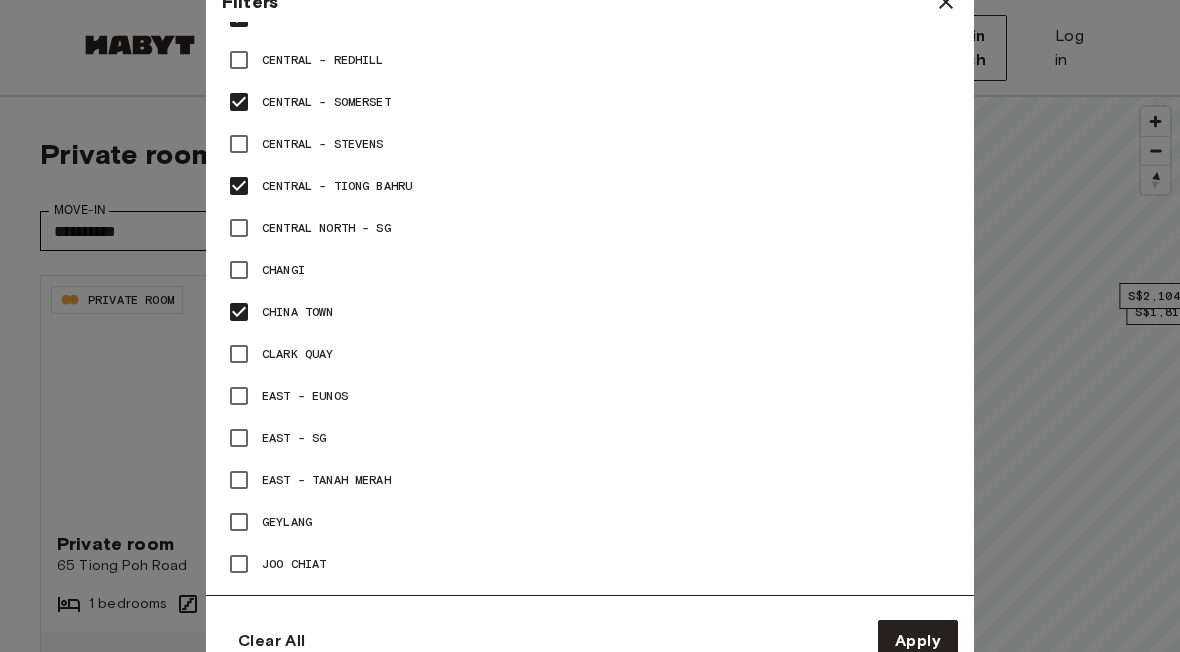 click on "Clark Quay" at bounding box center (590, 354) 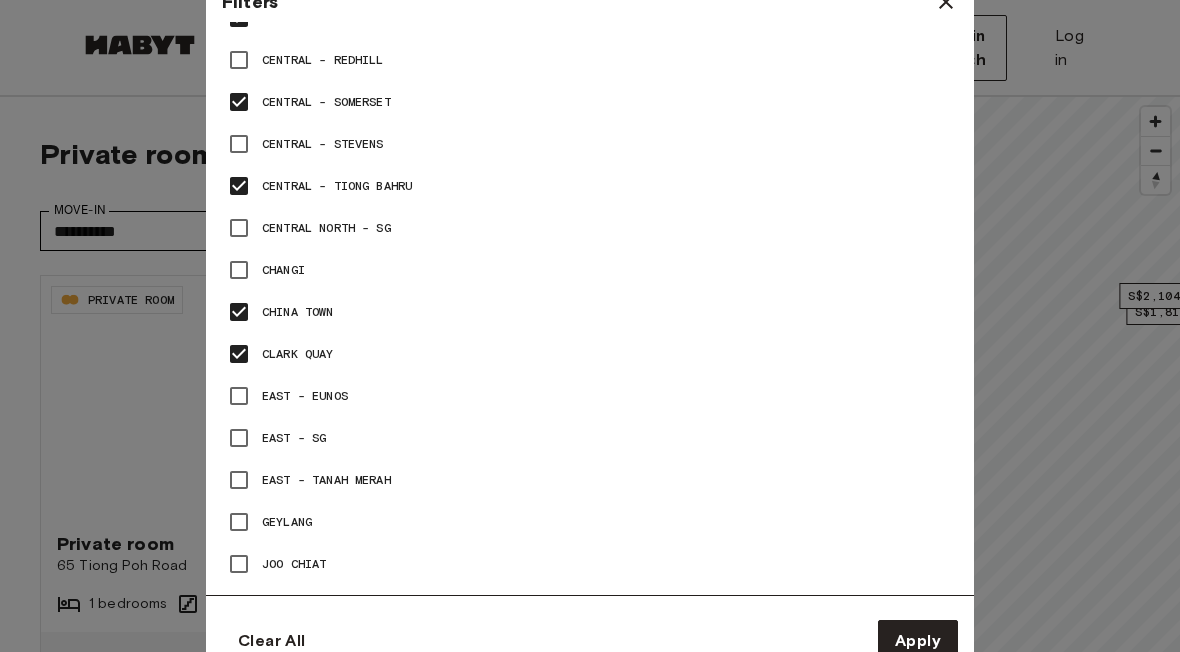 click on "East - SG" at bounding box center [590, 438] 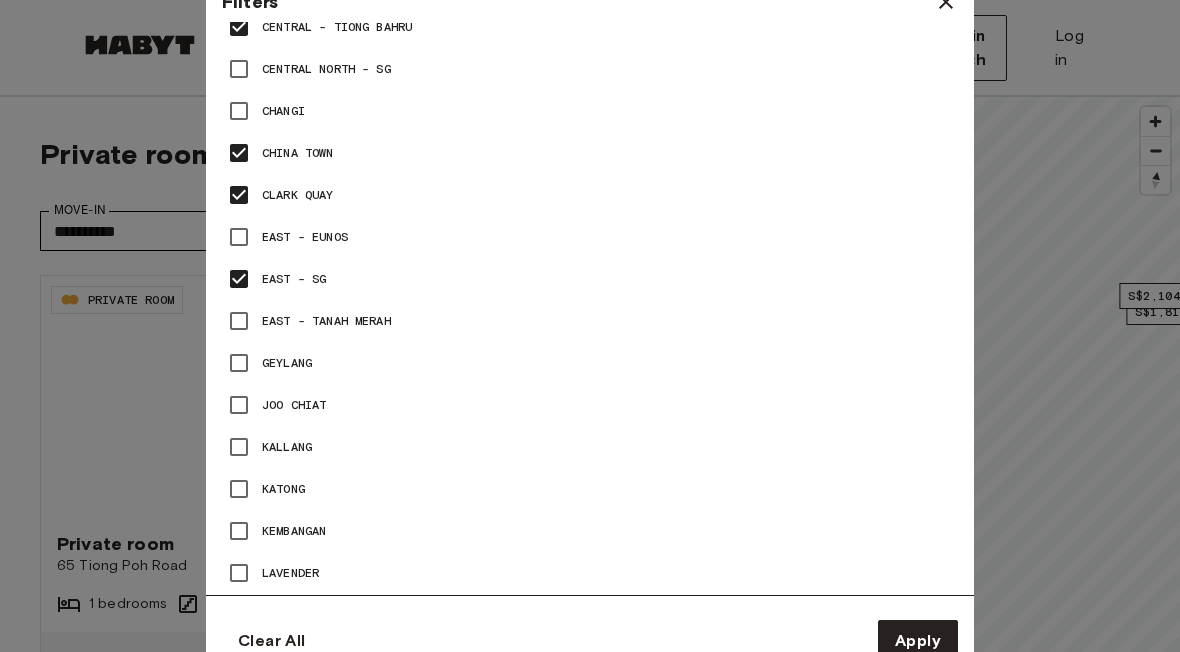 scroll, scrollTop: 1776, scrollLeft: 0, axis: vertical 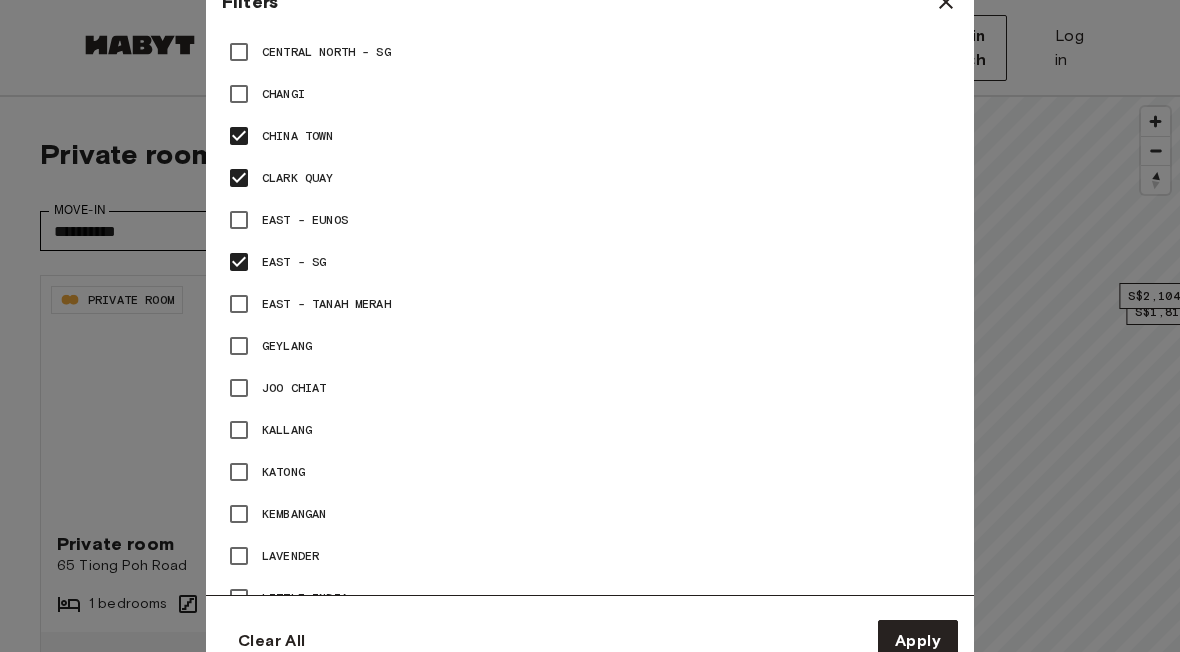 click on "Joo Chiat" at bounding box center [590, 388] 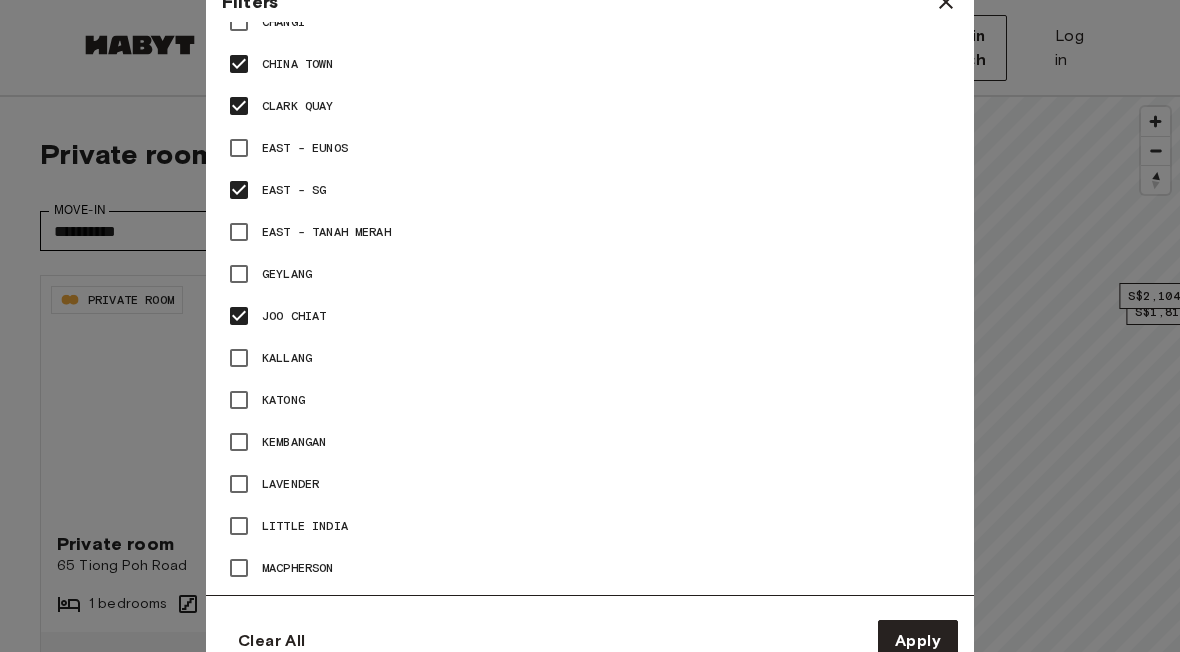 scroll, scrollTop: 1851, scrollLeft: 0, axis: vertical 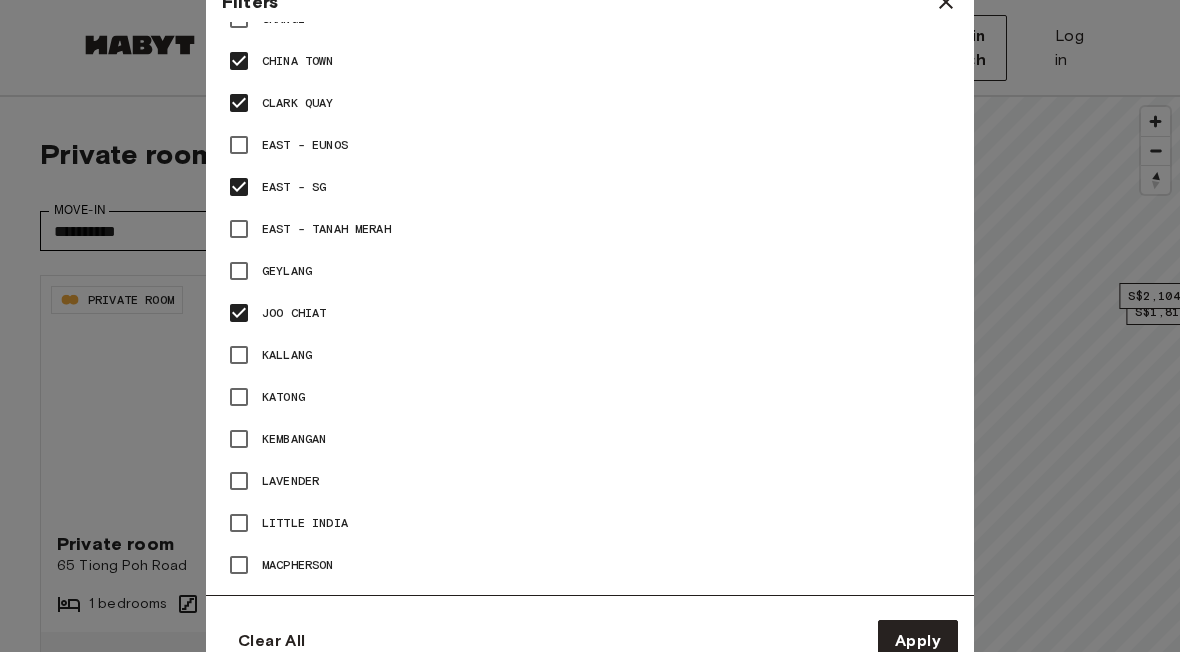 click on "Katong" at bounding box center (590, 397) 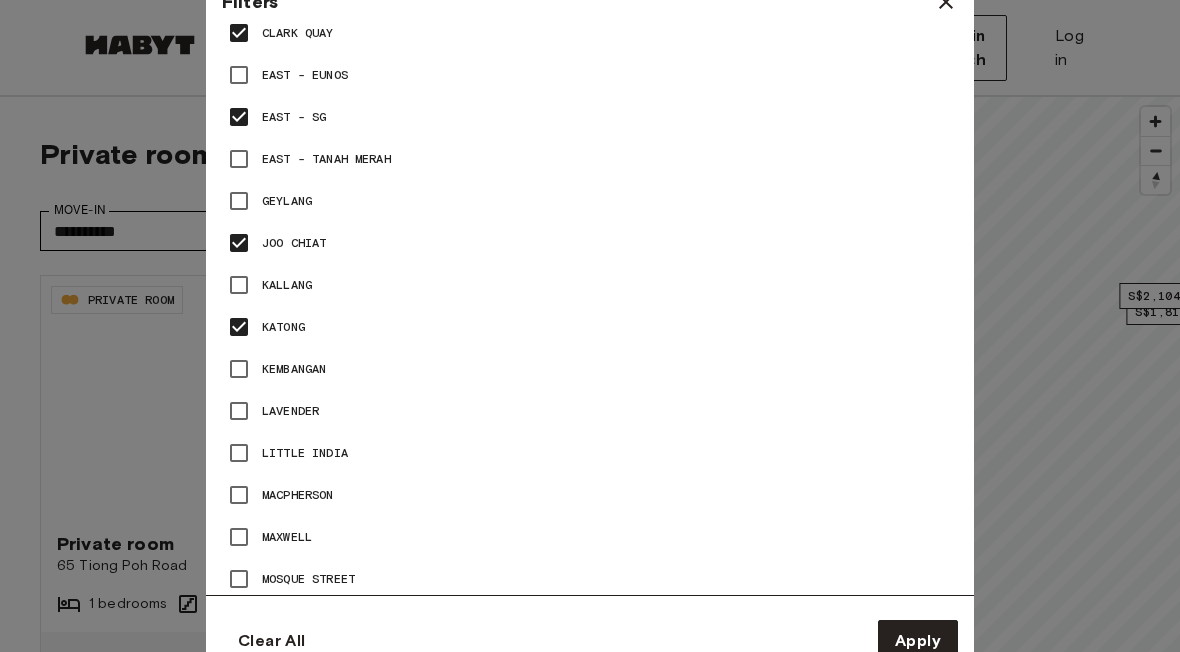 scroll, scrollTop: 1935, scrollLeft: 0, axis: vertical 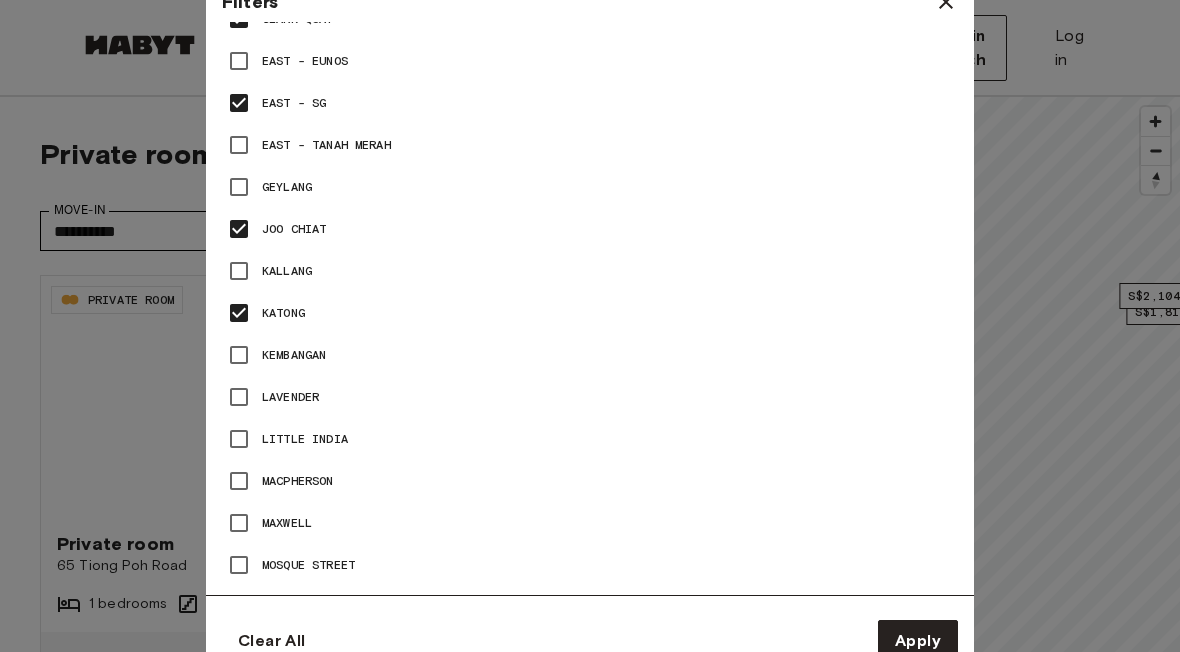 click on "Lavender" at bounding box center [590, 397] 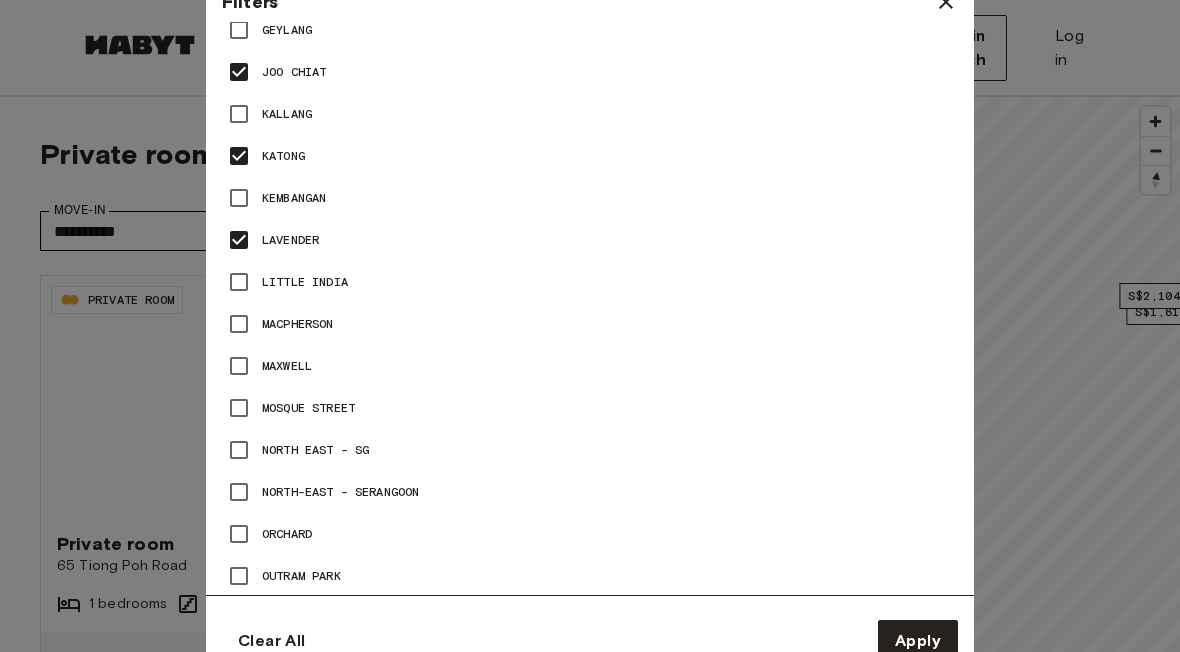 scroll, scrollTop: 2098, scrollLeft: 0, axis: vertical 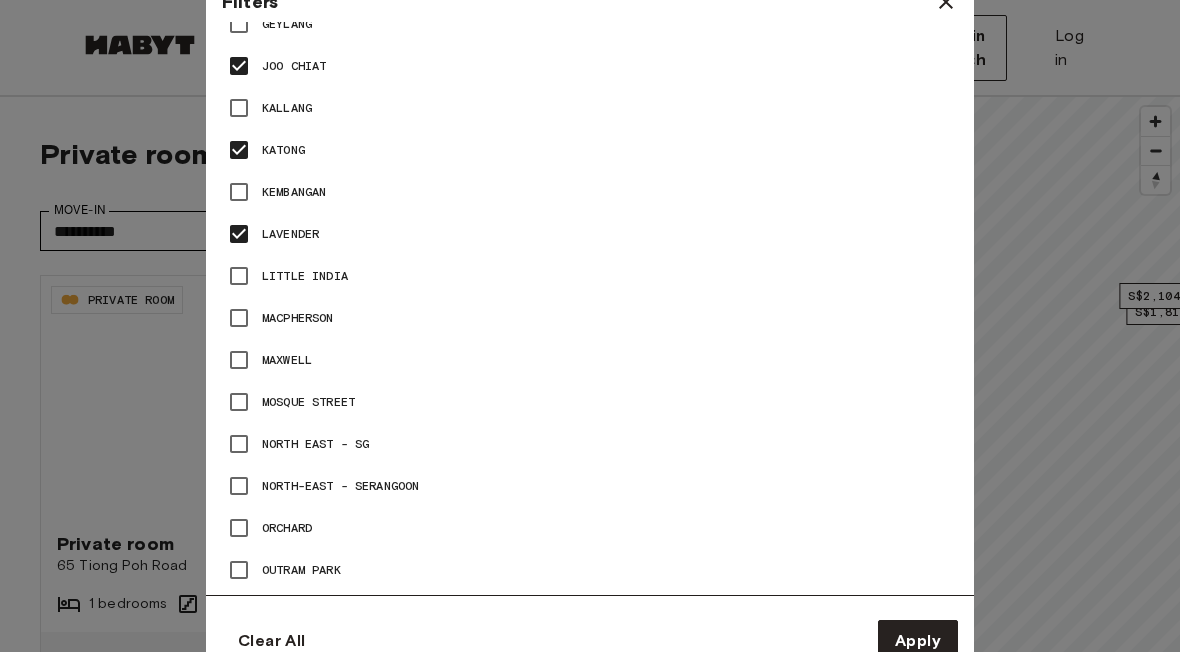 click on "Maxwell" at bounding box center [590, 360] 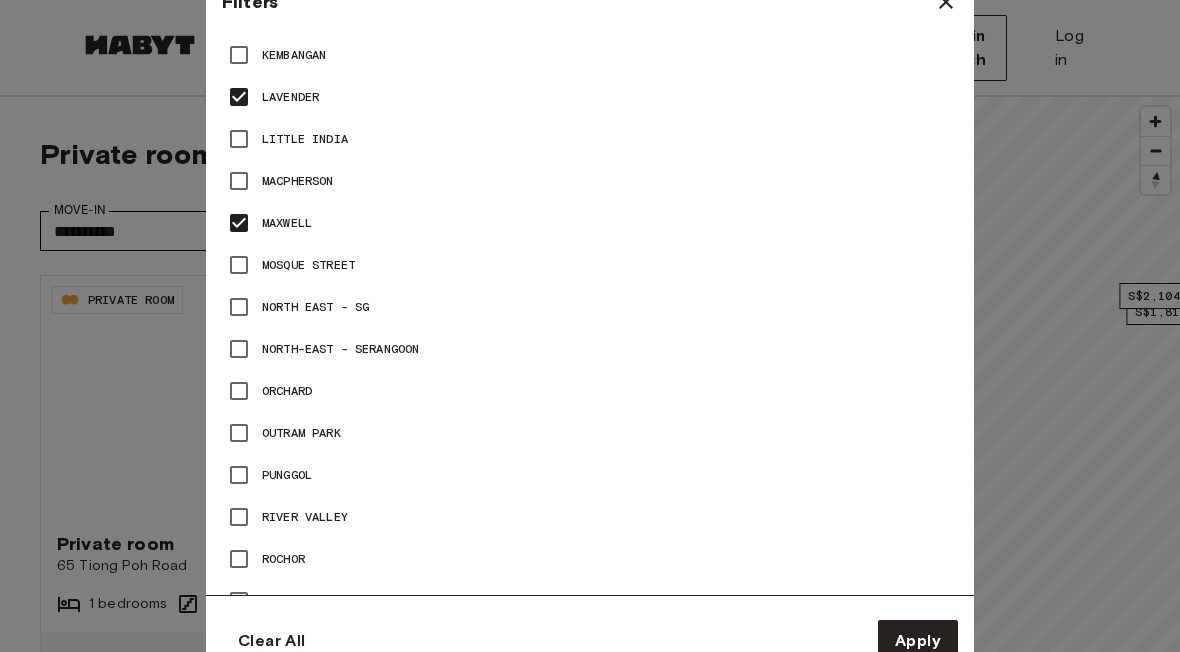 scroll, scrollTop: 2240, scrollLeft: 0, axis: vertical 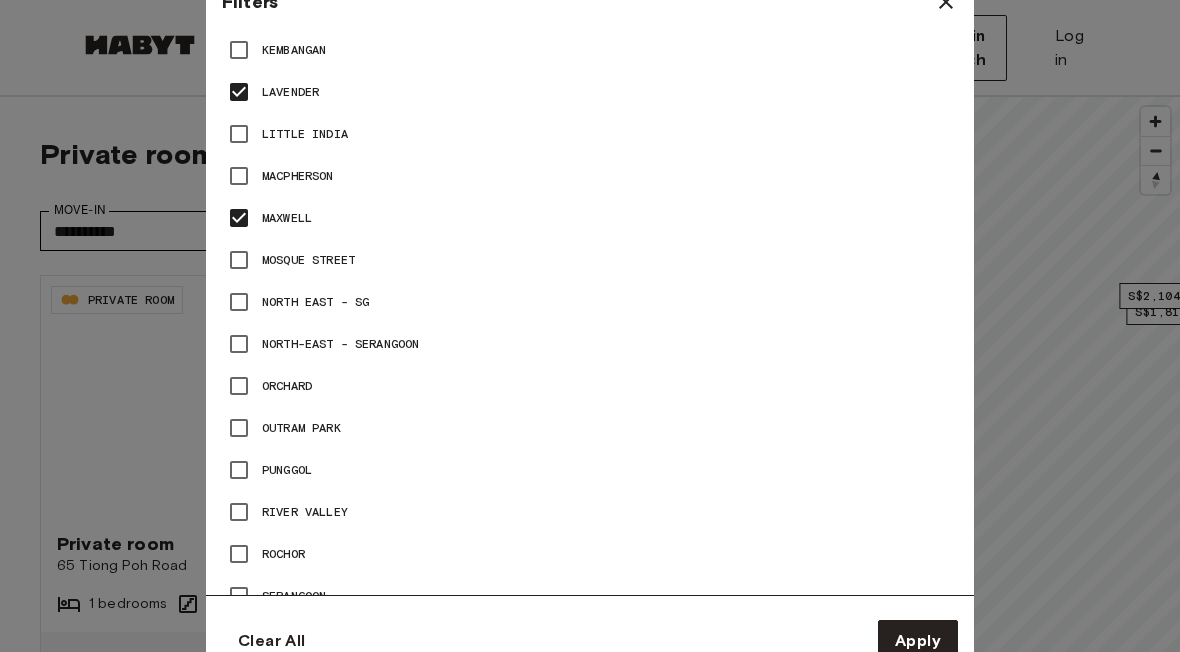 click on "Orchard" at bounding box center (590, 386) 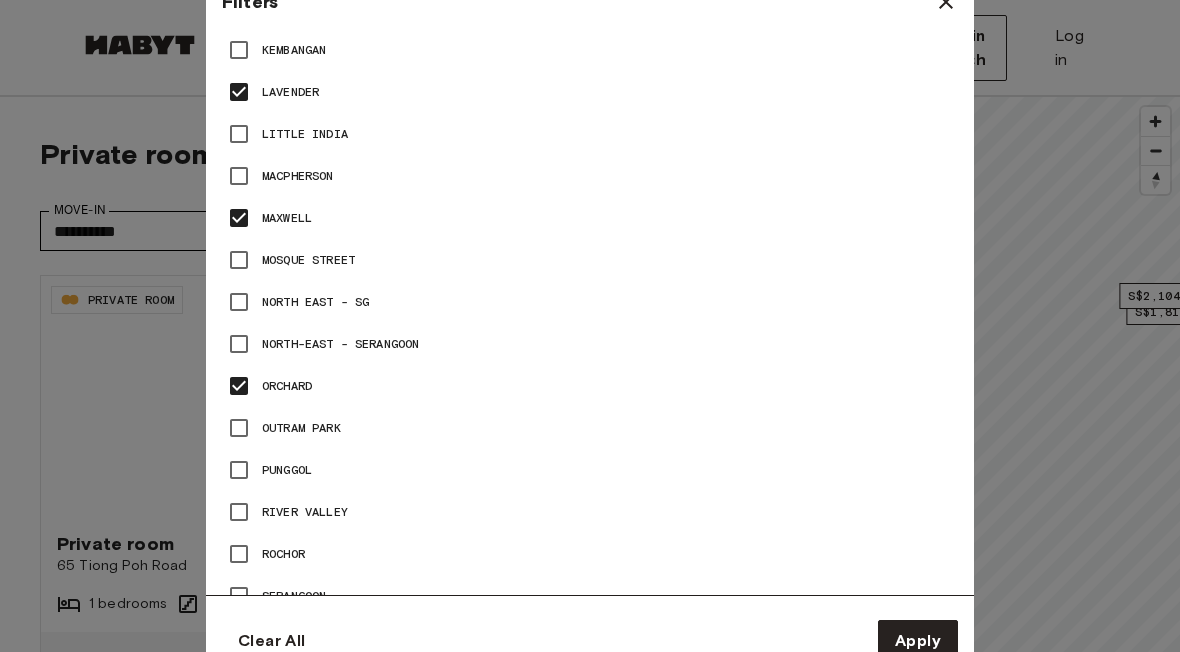 click on "Outram Park" at bounding box center (590, 428) 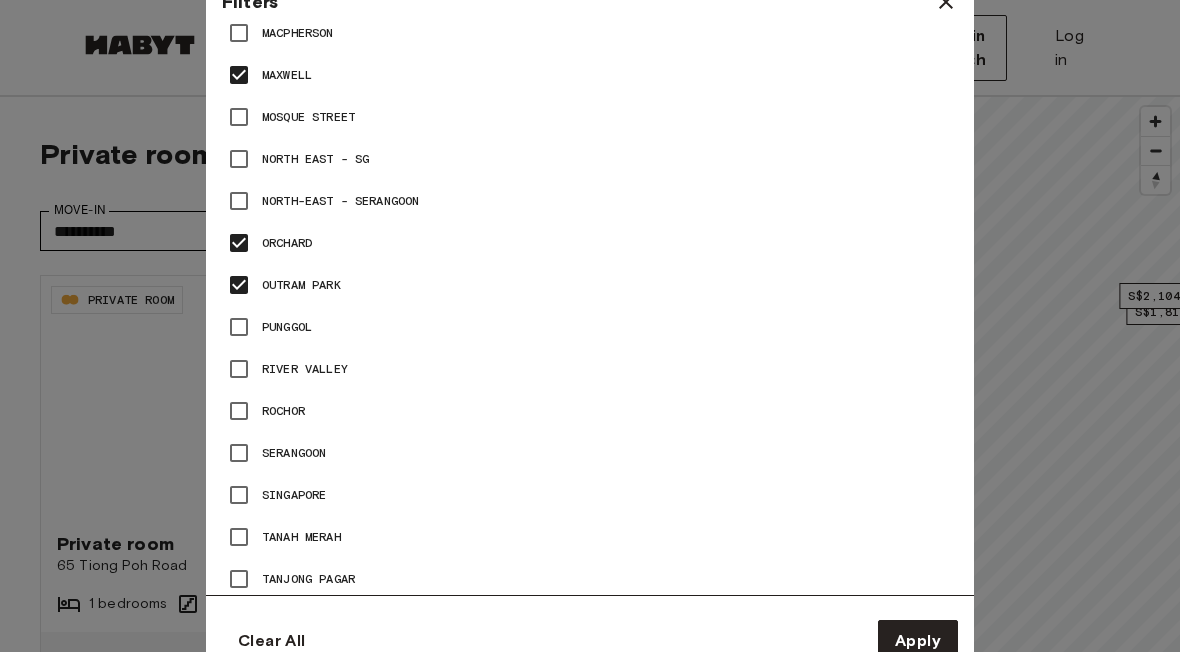 scroll, scrollTop: 2395, scrollLeft: 0, axis: vertical 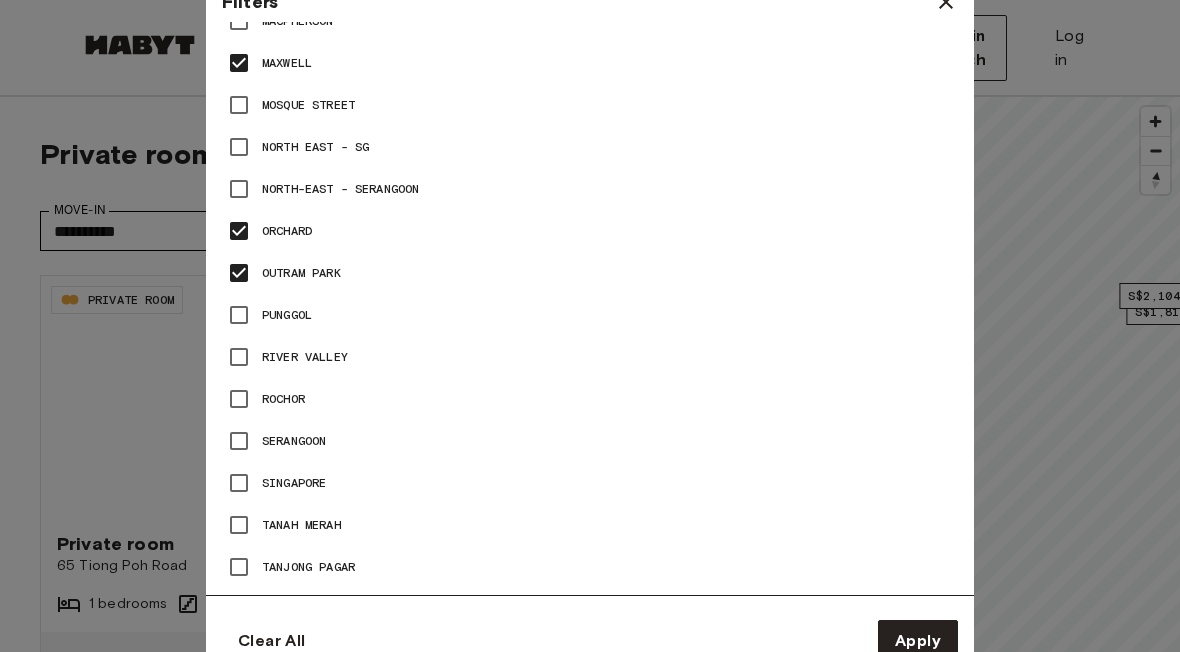 click on "River Valley" at bounding box center (305, 357) 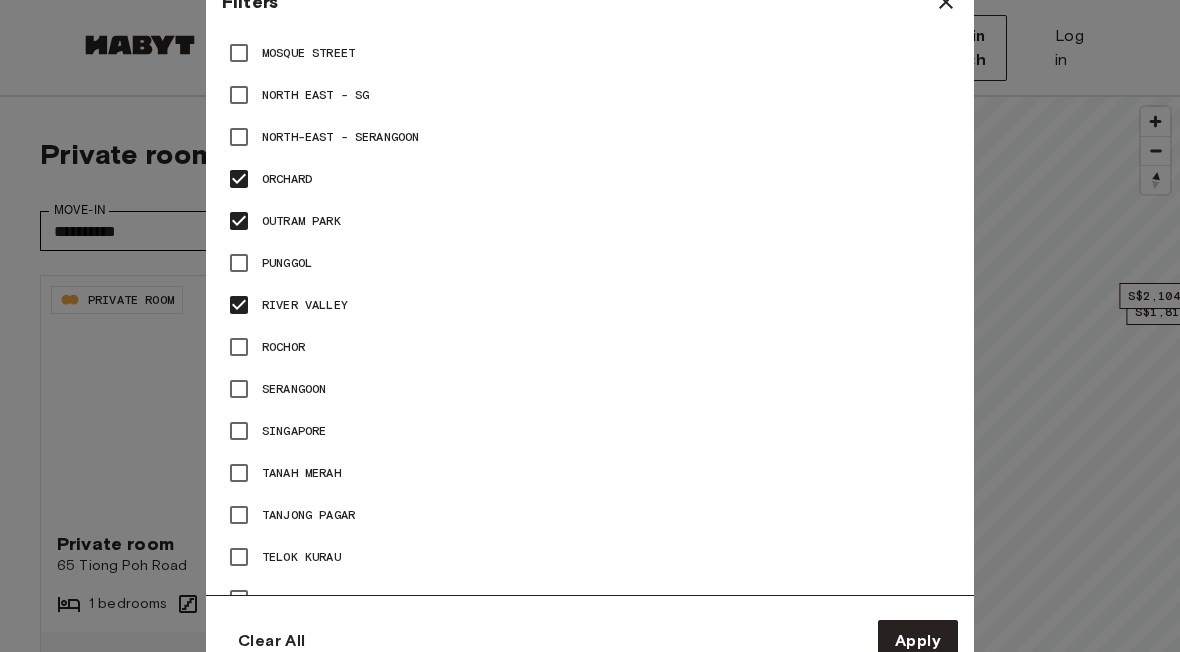 scroll, scrollTop: 2448, scrollLeft: 0, axis: vertical 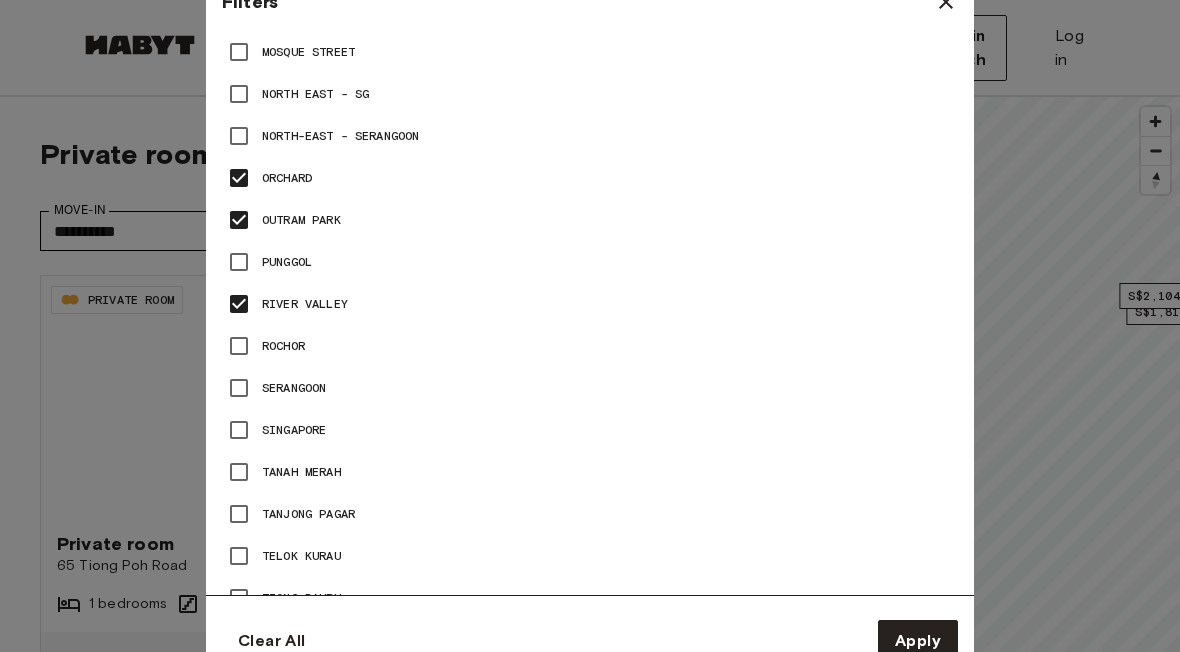 click on "Tanjong Pagar" at bounding box center [308, 514] 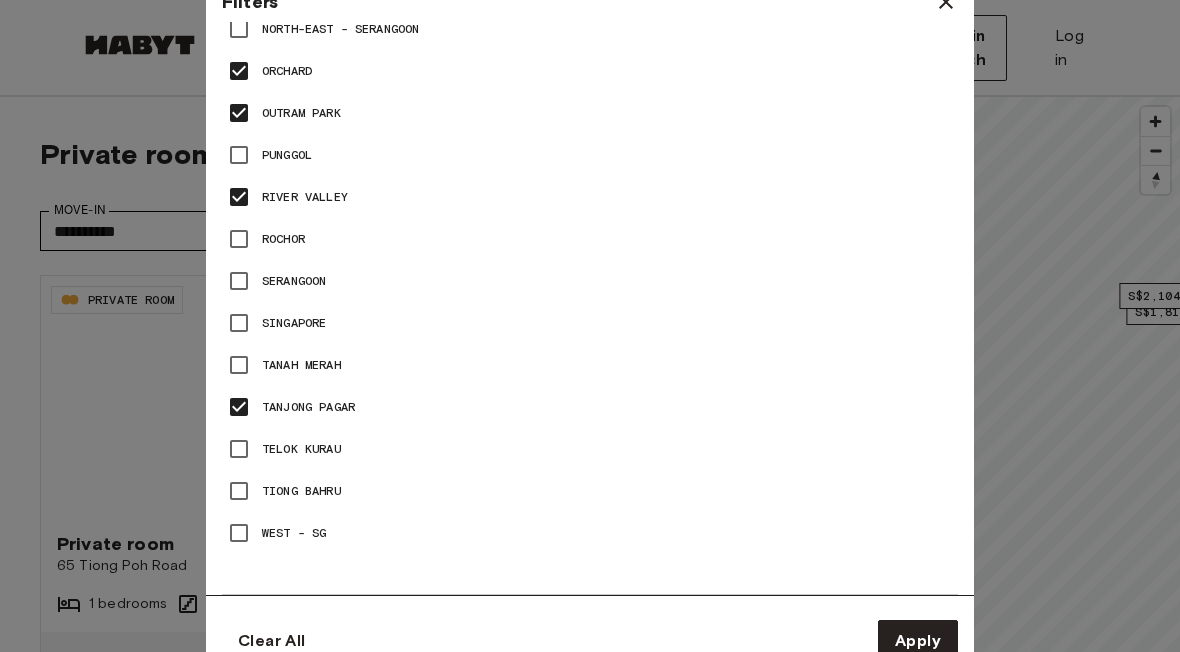 scroll, scrollTop: 2555, scrollLeft: 0, axis: vertical 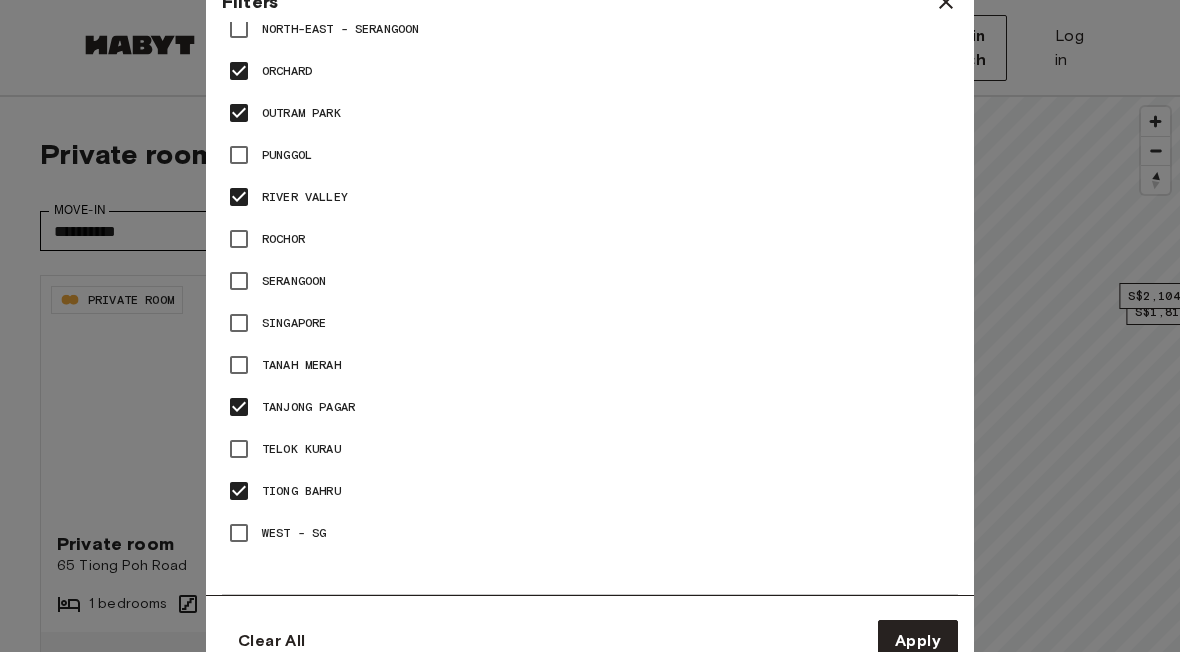 click on "Apply" at bounding box center (918, 641) 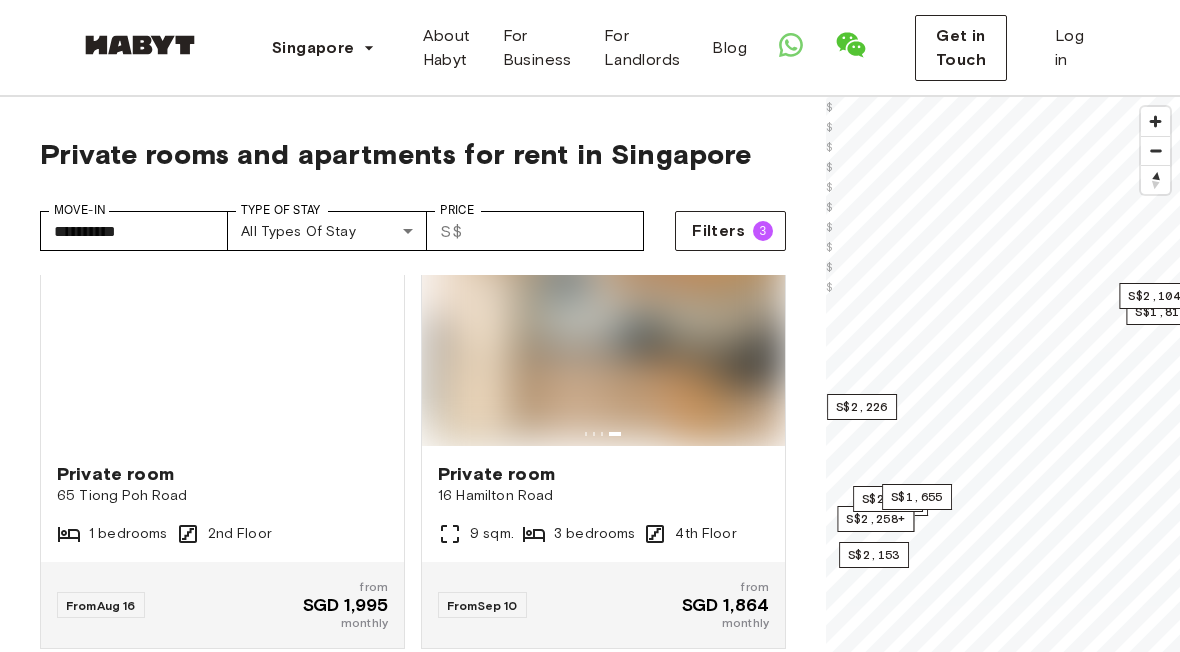 scroll, scrollTop: 45, scrollLeft: 0, axis: vertical 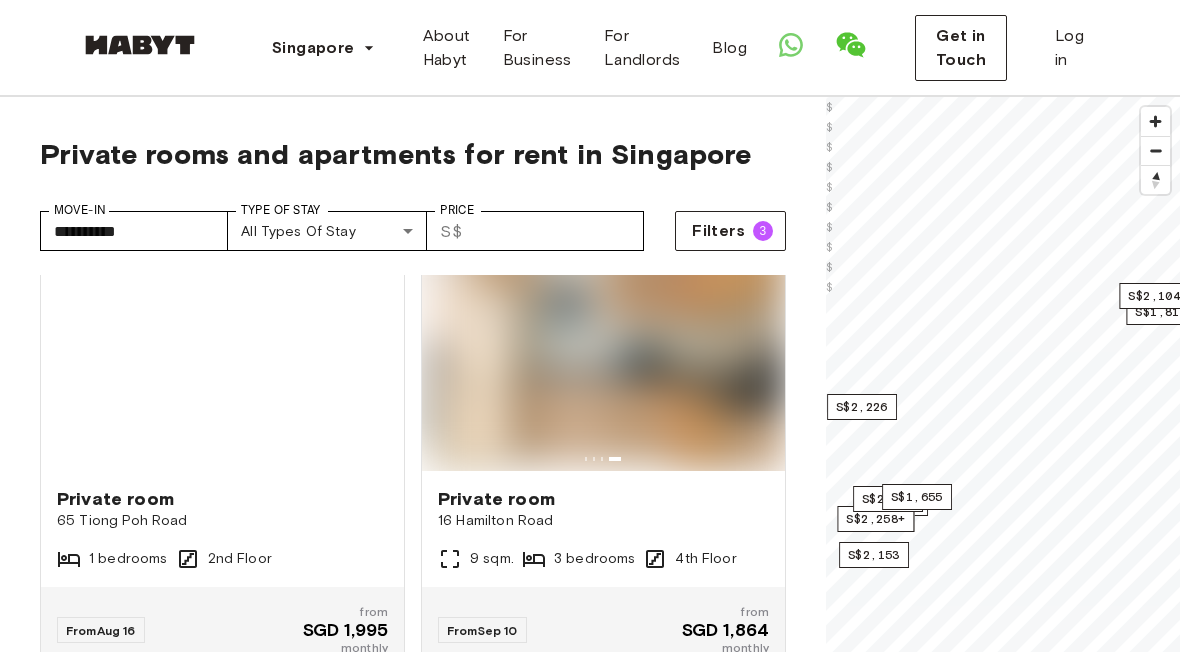 click at bounding box center (603, 351) 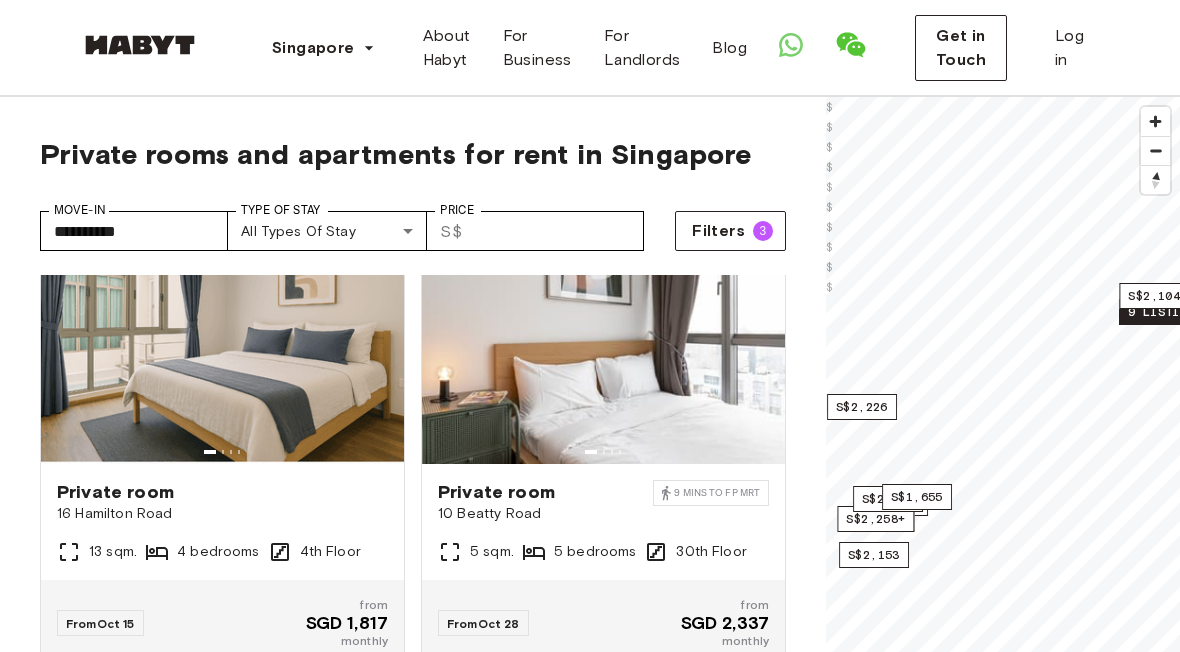 scroll, scrollTop: 2350, scrollLeft: 0, axis: vertical 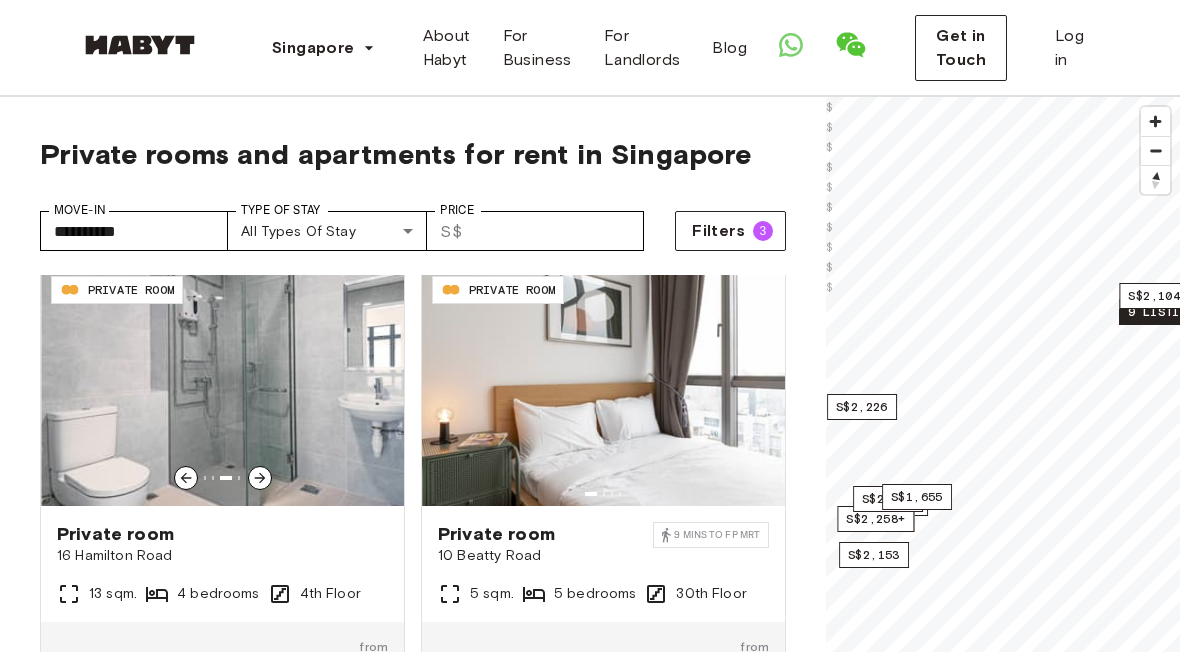 click at bounding box center (222, 386) 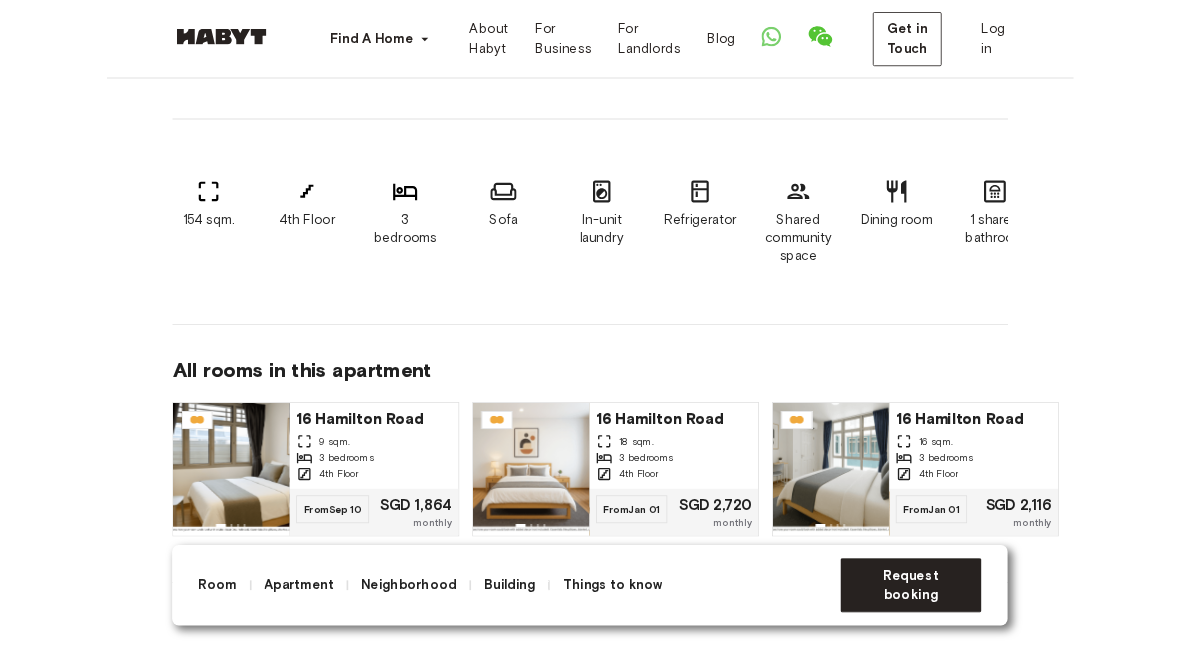 scroll, scrollTop: 1233, scrollLeft: 13, axis: both 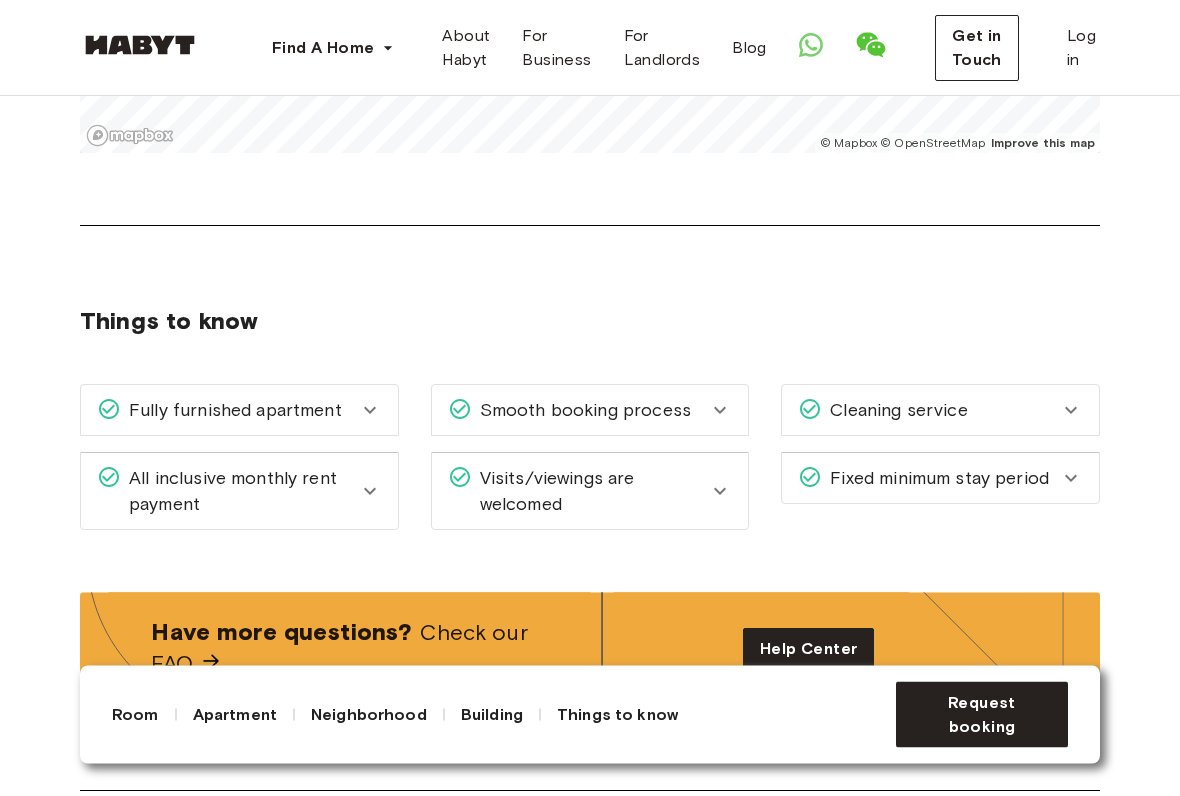 click on "Cleaning service" at bounding box center [940, 411] 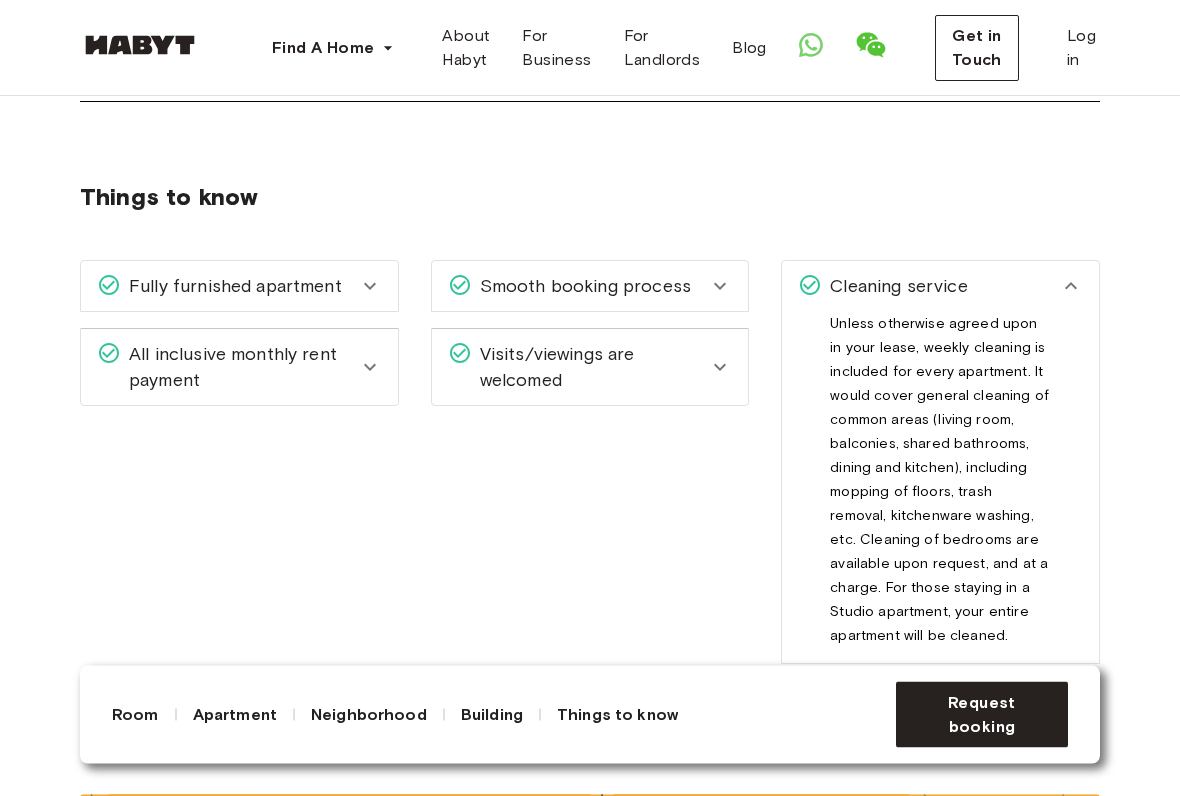 scroll, scrollTop: 3075, scrollLeft: 0, axis: vertical 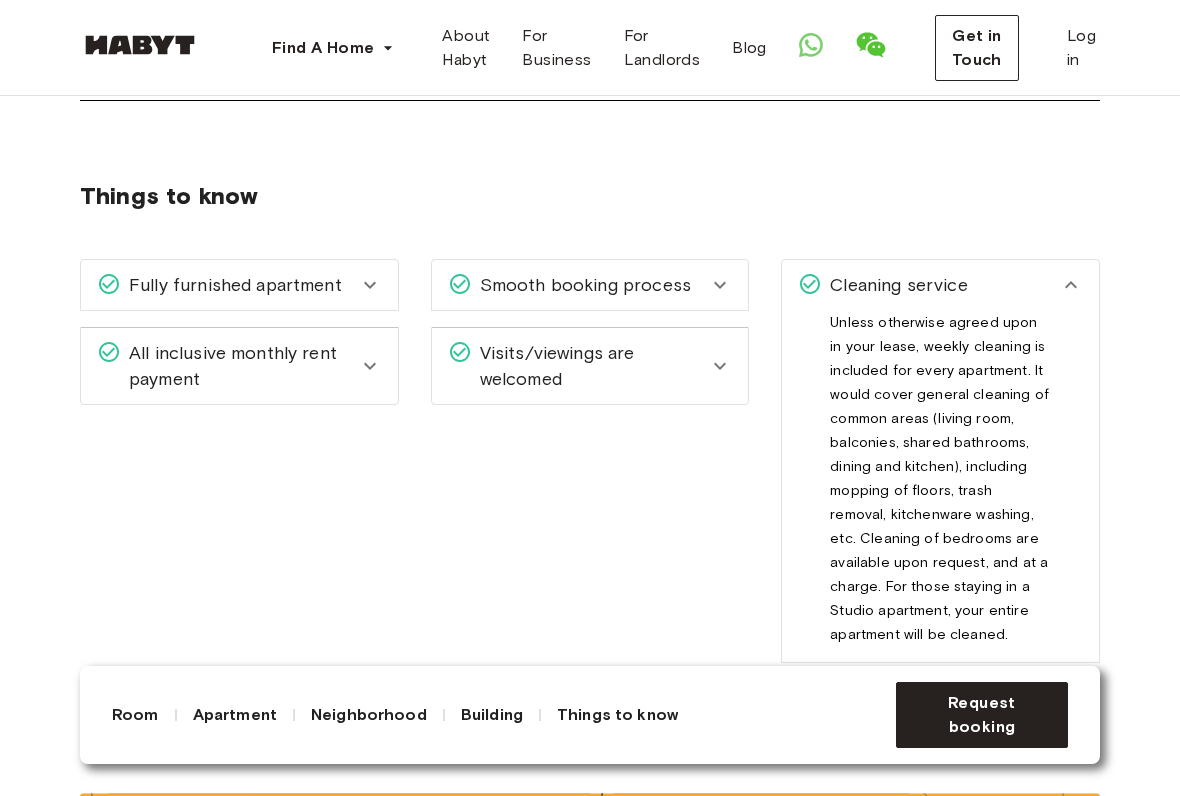click on "Cleaning service" at bounding box center [928, 285] 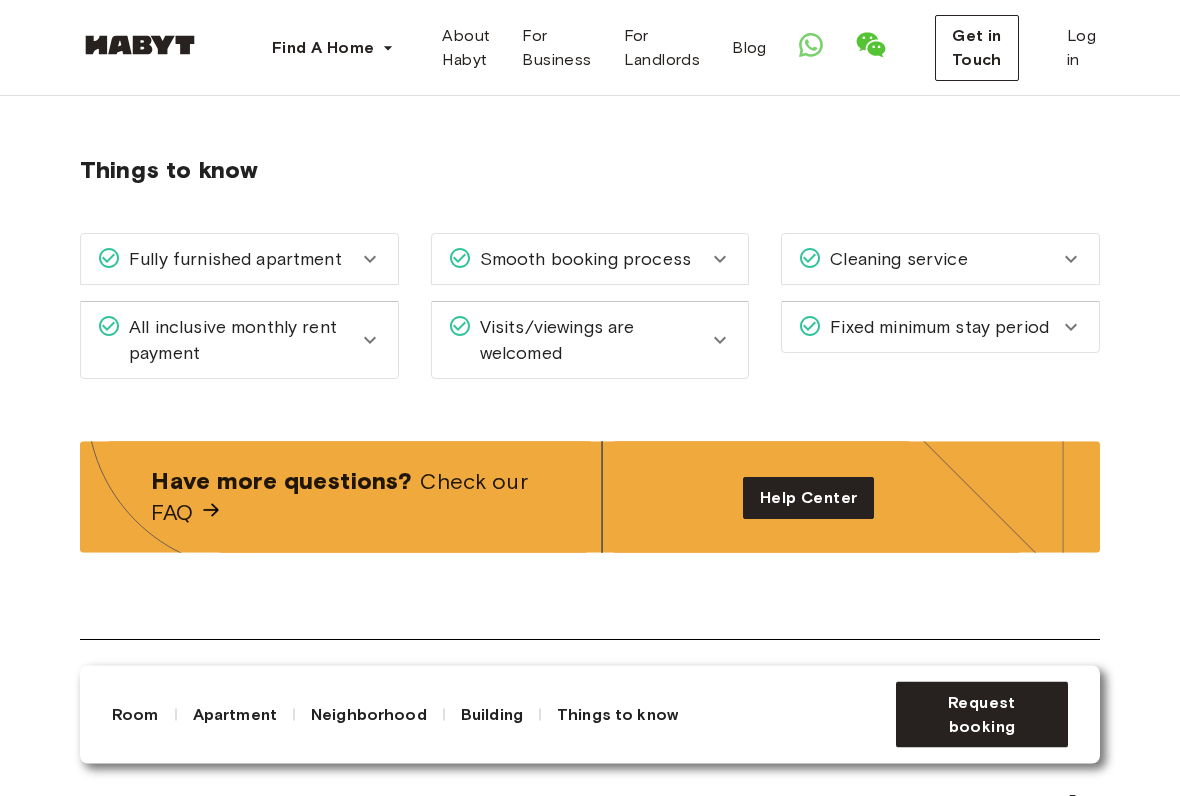 scroll, scrollTop: 3102, scrollLeft: 0, axis: vertical 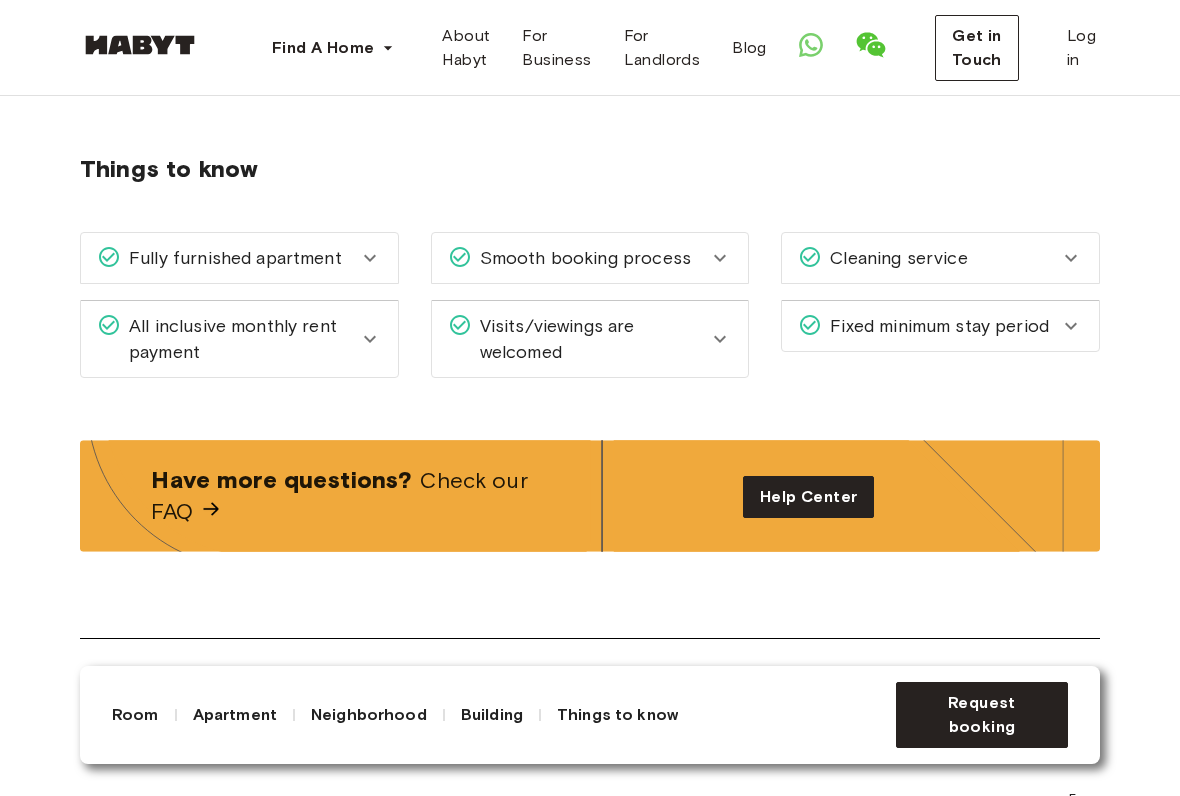 click on "All inclusive monthly rent payment" at bounding box center (239, 339) 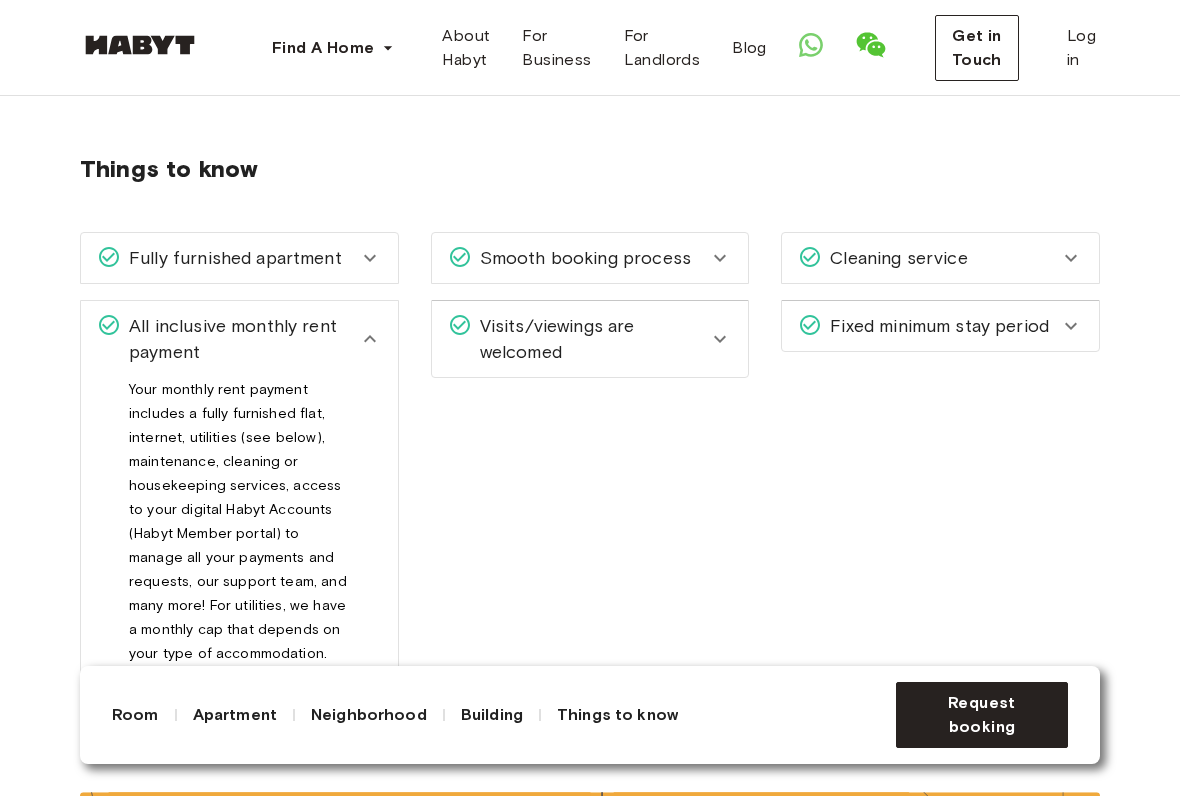 click on "All inclusive monthly rent payment" at bounding box center (239, 339) 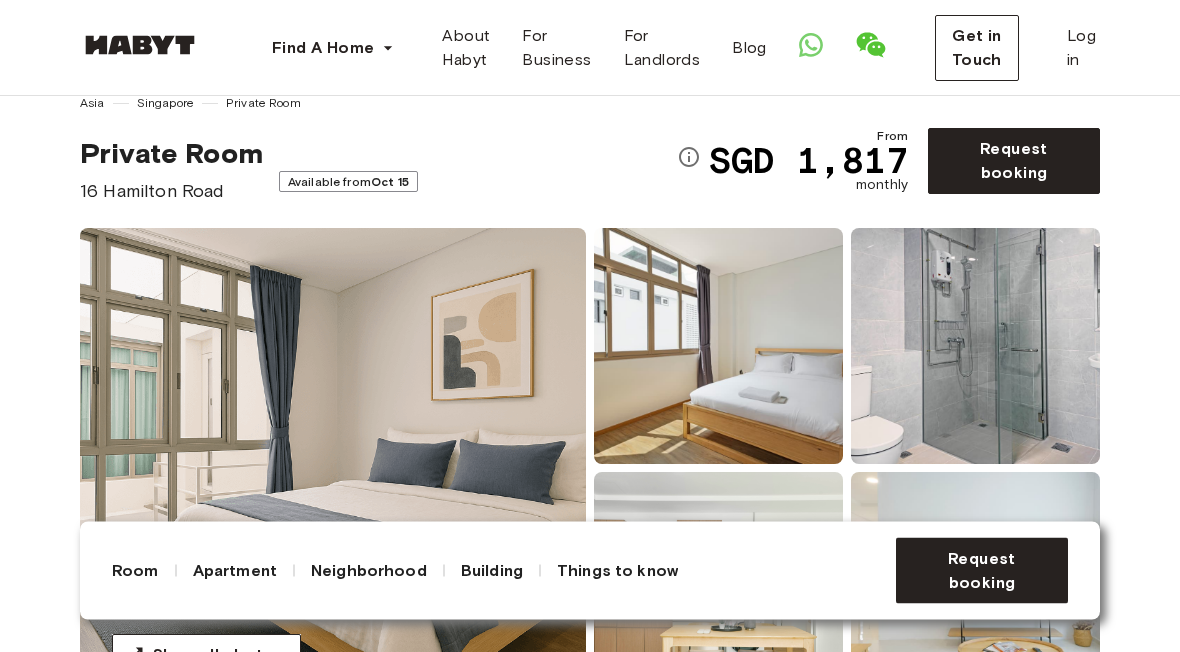 scroll, scrollTop: 0, scrollLeft: 0, axis: both 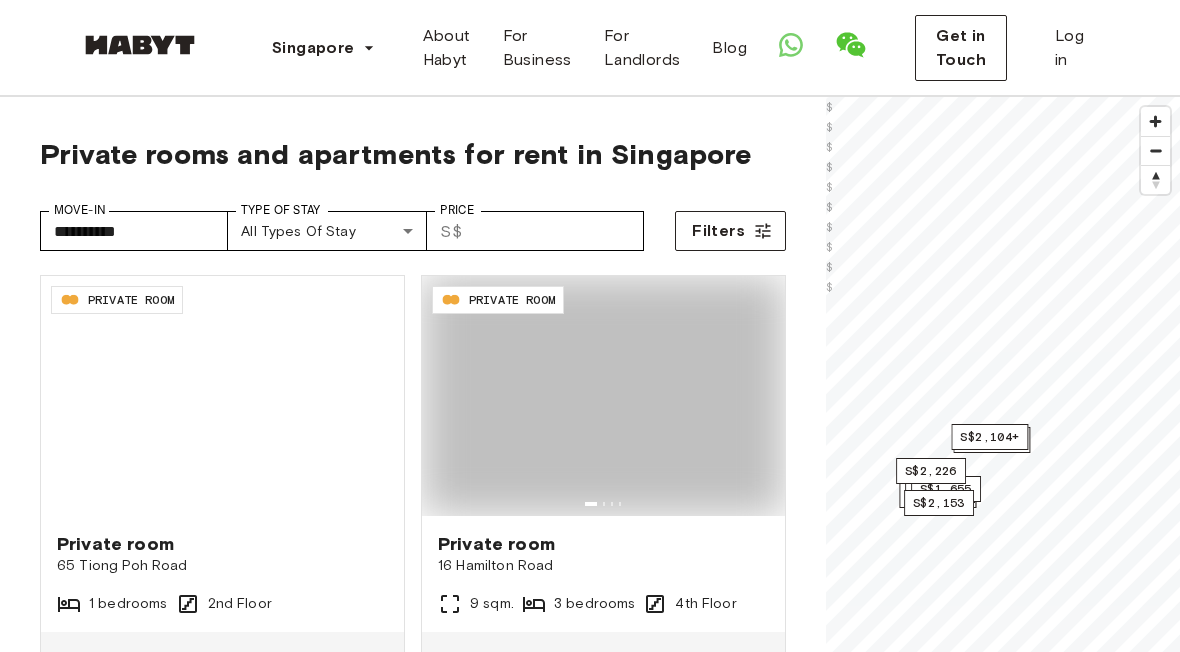 type on "**********" 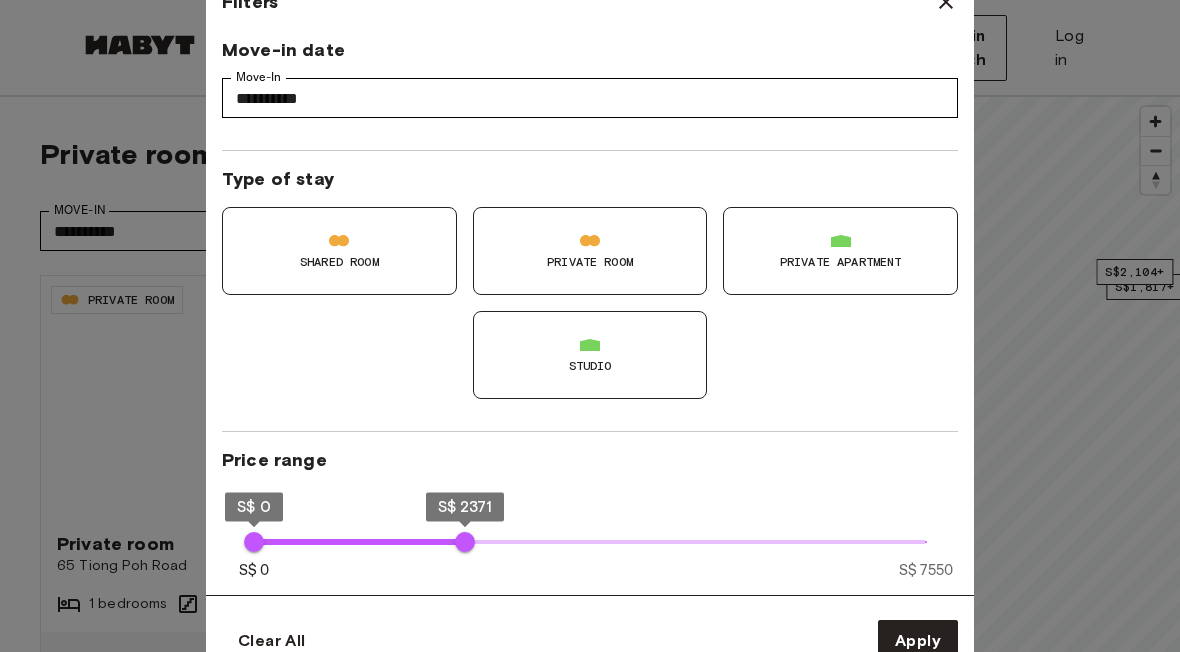 scroll, scrollTop: -1, scrollLeft: 0, axis: vertical 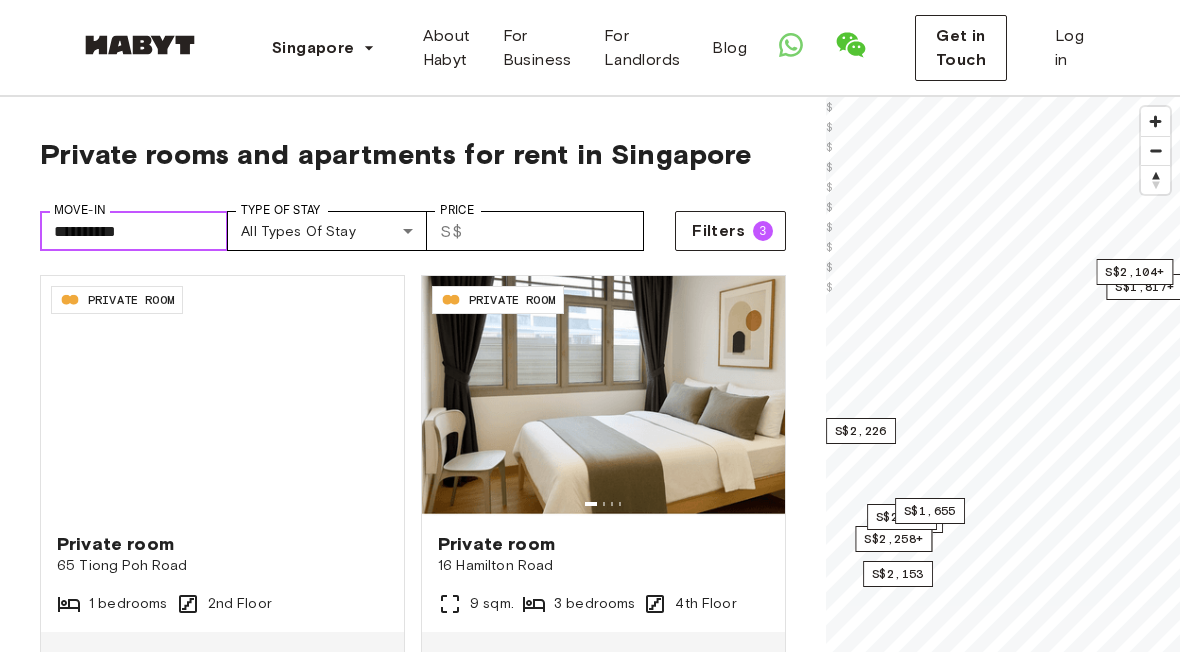 click on "**********" at bounding box center (134, 231) 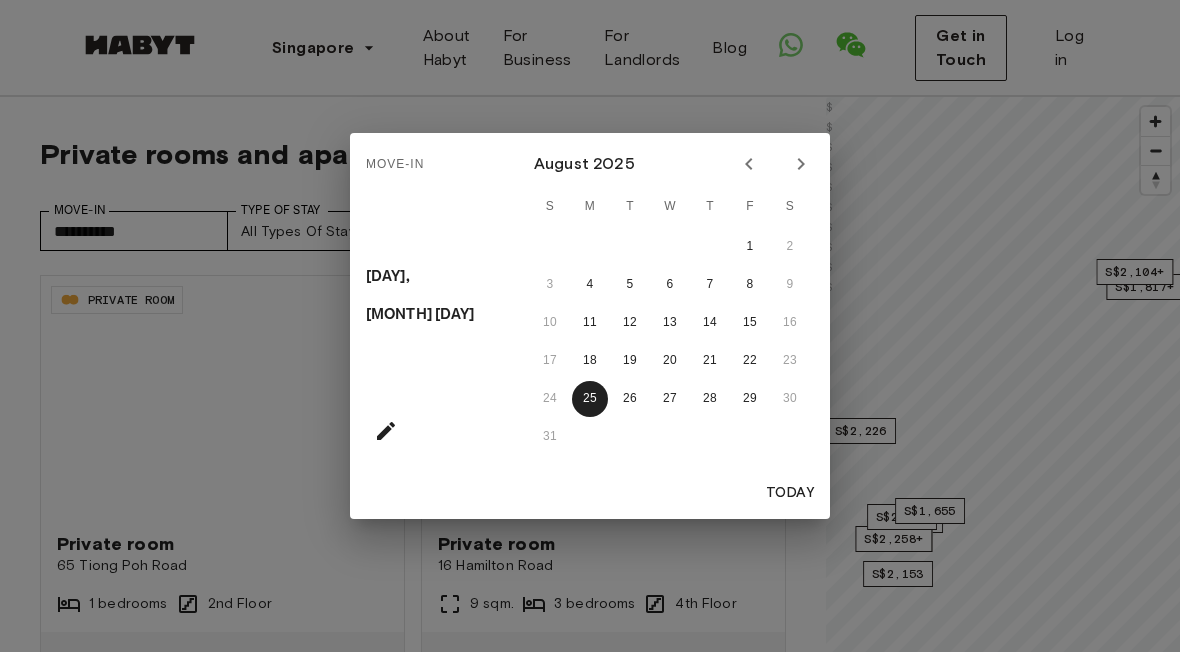 click on "18" at bounding box center [590, 361] 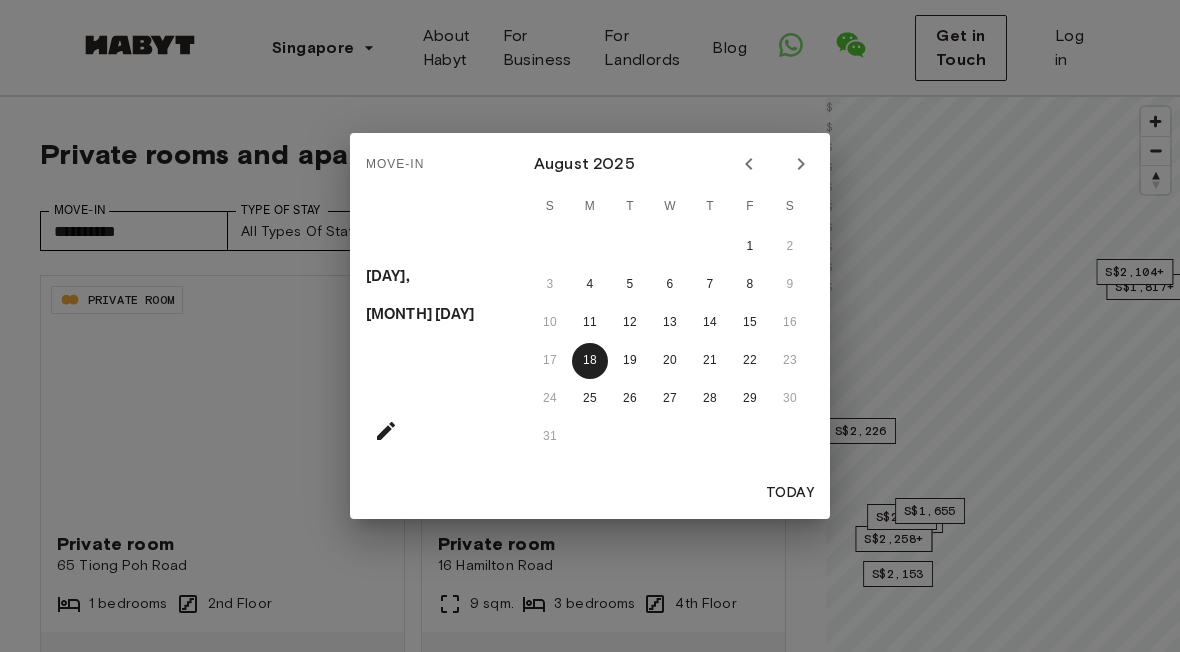 click on "Move-In [DAY], [MONTH] [DAY] [MONTH] [YEAR] S M T W T F S 1 2 3 4 5 6 7 8 9 10 11 12 13 14 15 16 17 18 19 20 21 22 23 24 25 26 27 28 29 30 31 [TODAY]" at bounding box center (590, 326) 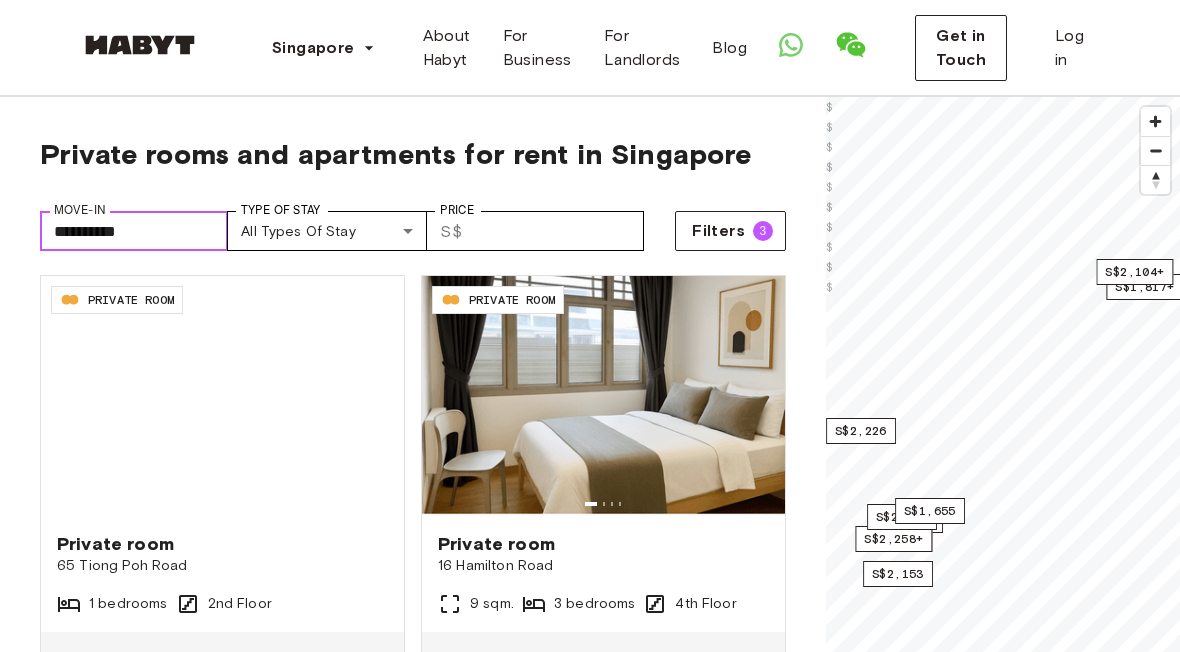 scroll, scrollTop: 0, scrollLeft: 0, axis: both 